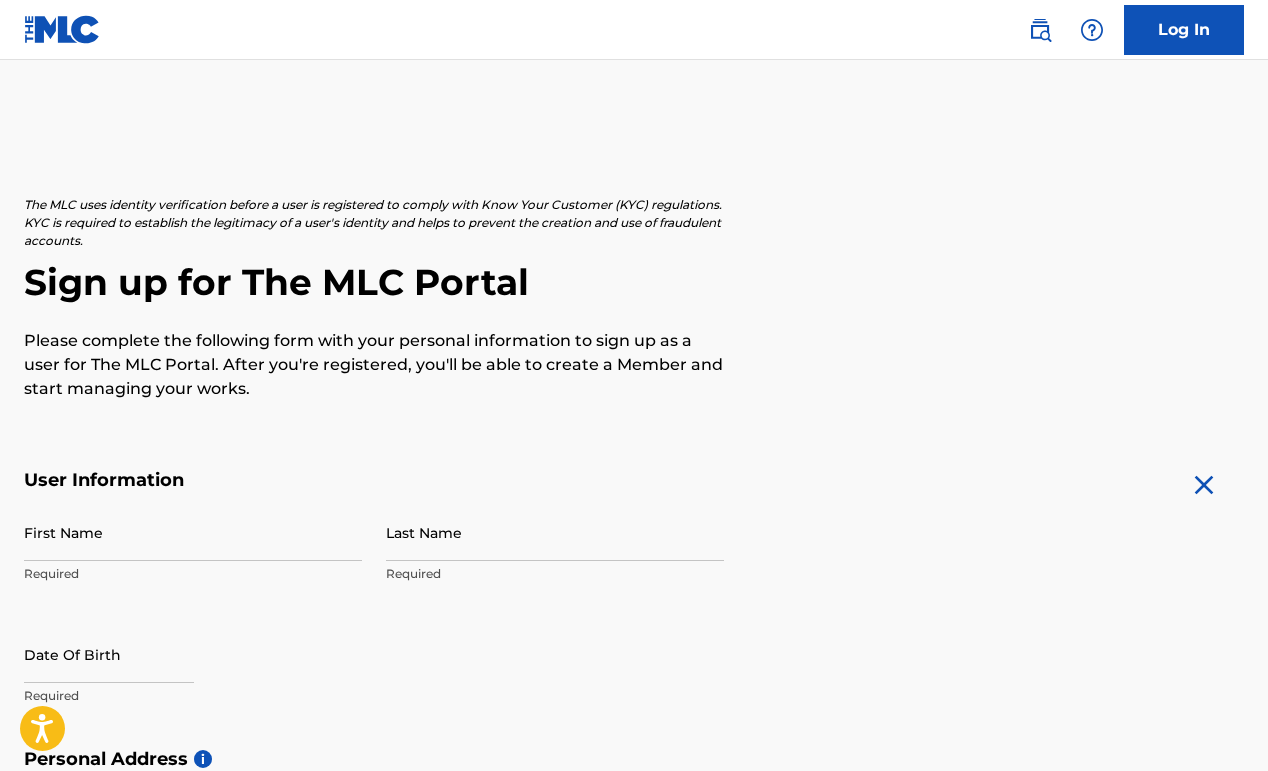 scroll, scrollTop: 0, scrollLeft: 0, axis: both 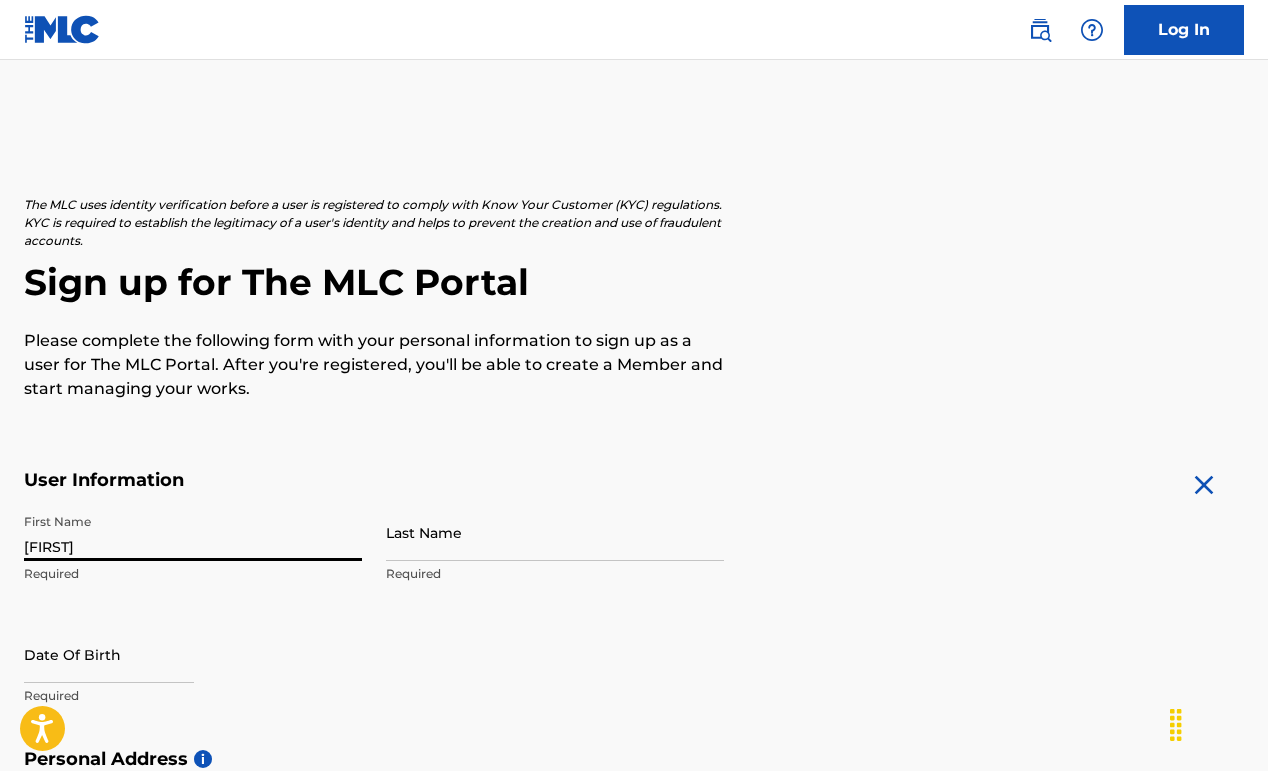 type on "[FIRST]" 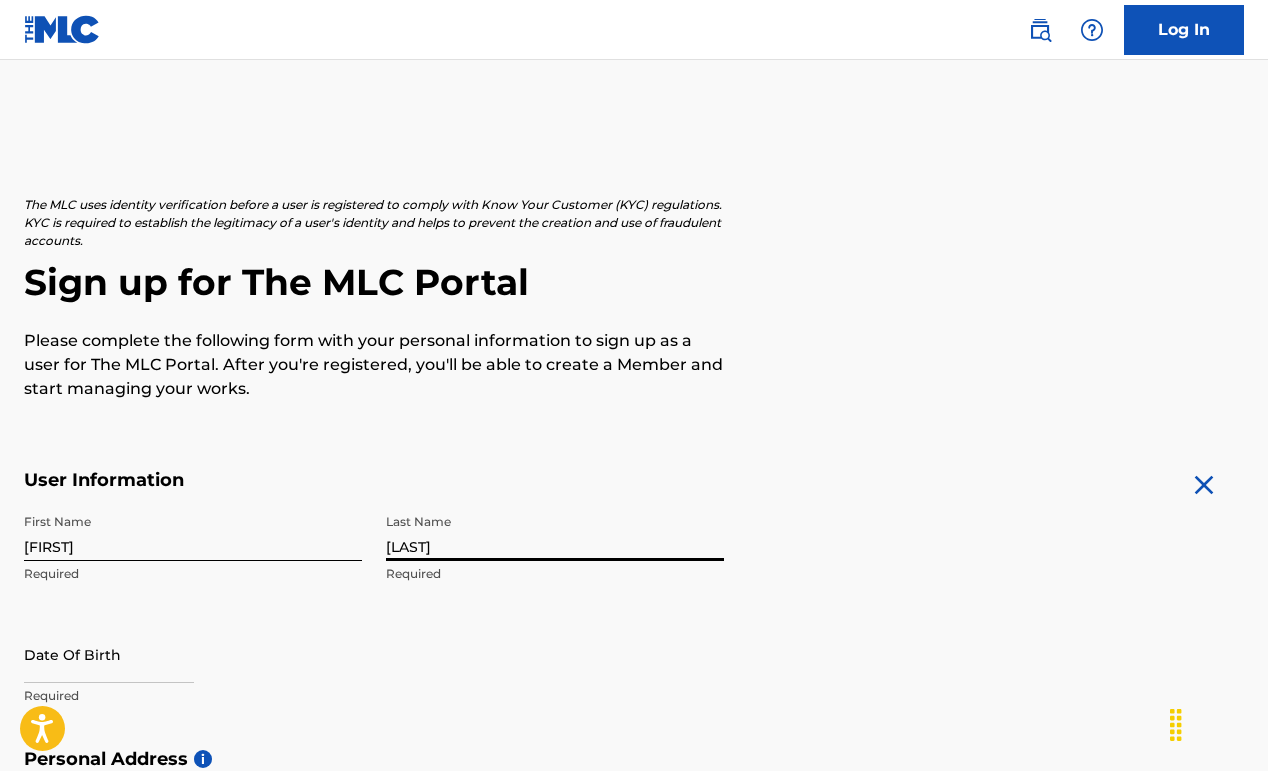 type on "[LAST]" 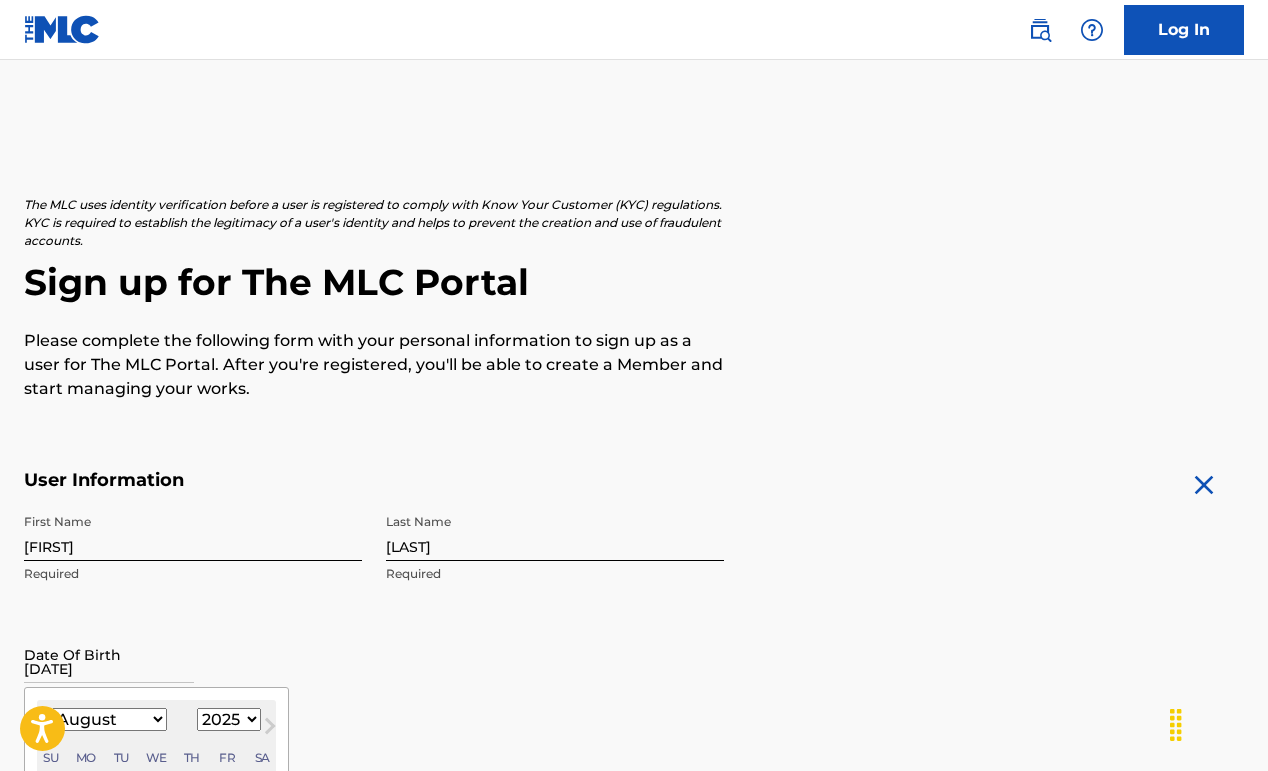 type on "[DATE]" 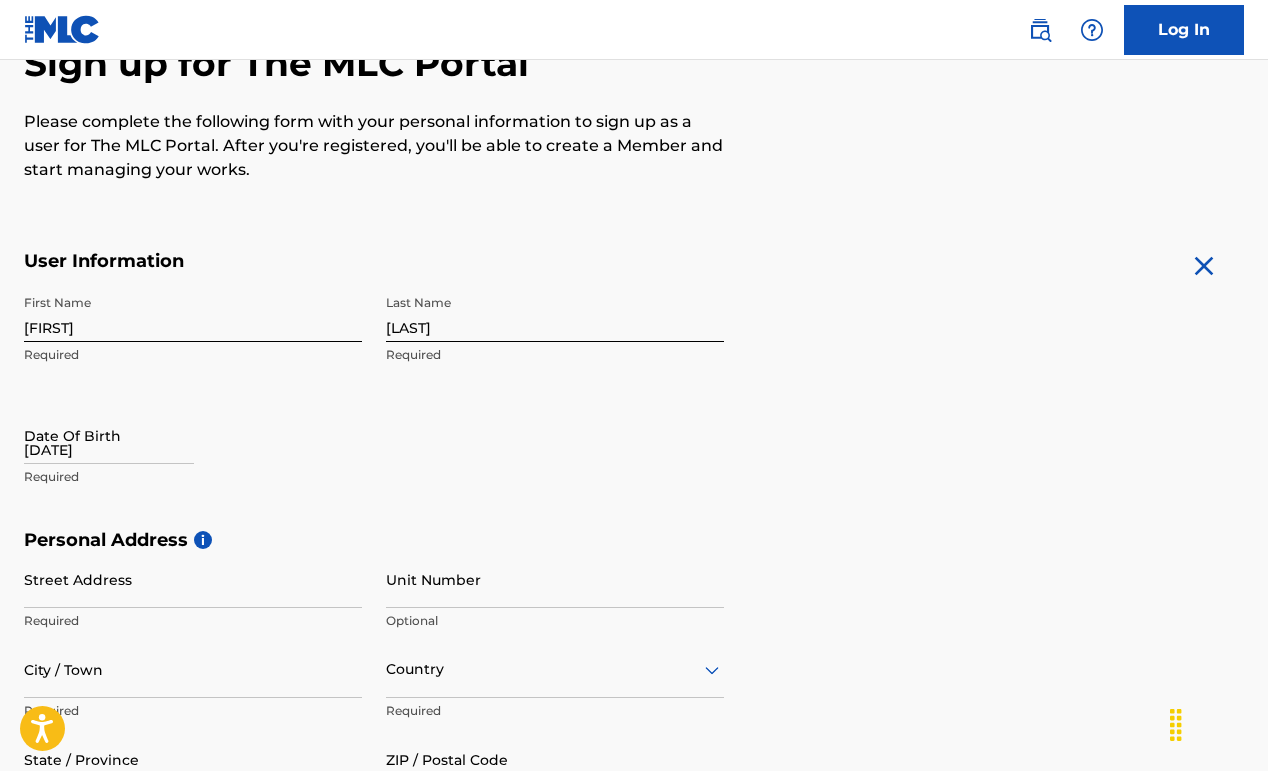 scroll, scrollTop: 272, scrollLeft: 0, axis: vertical 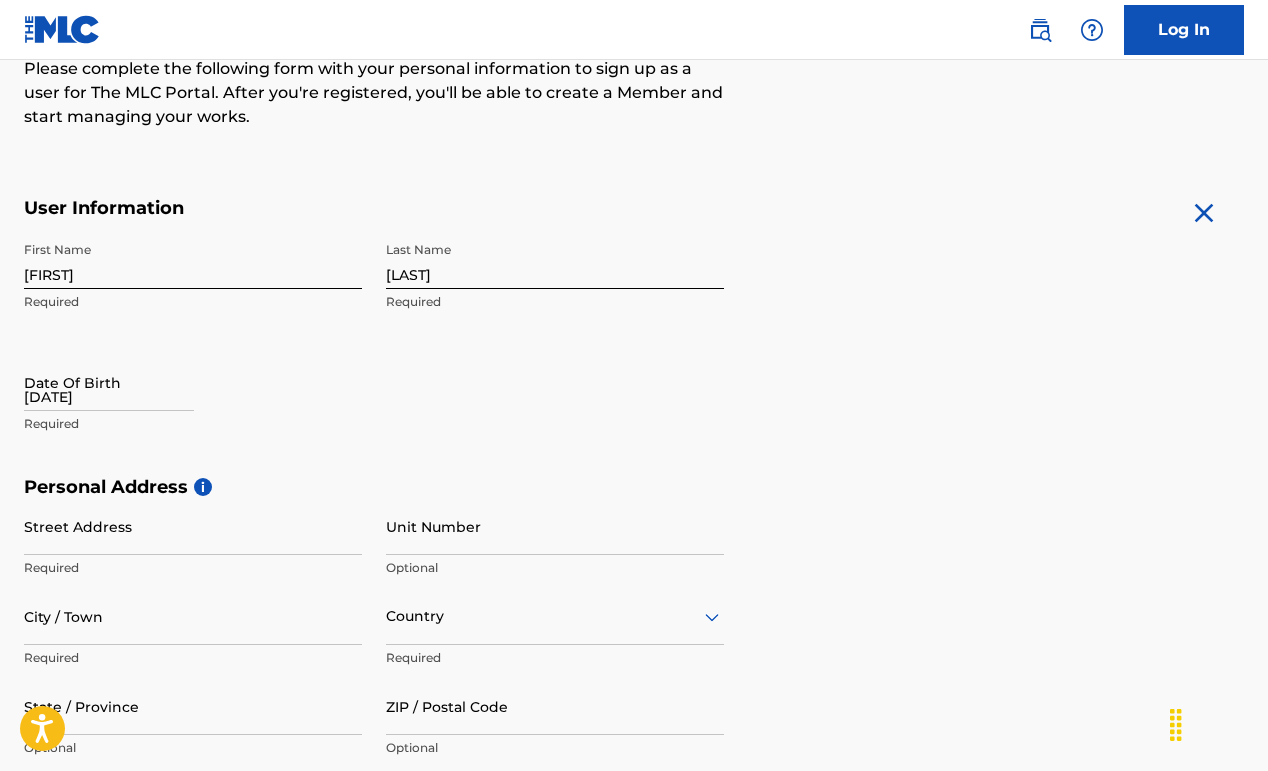 select on "7" 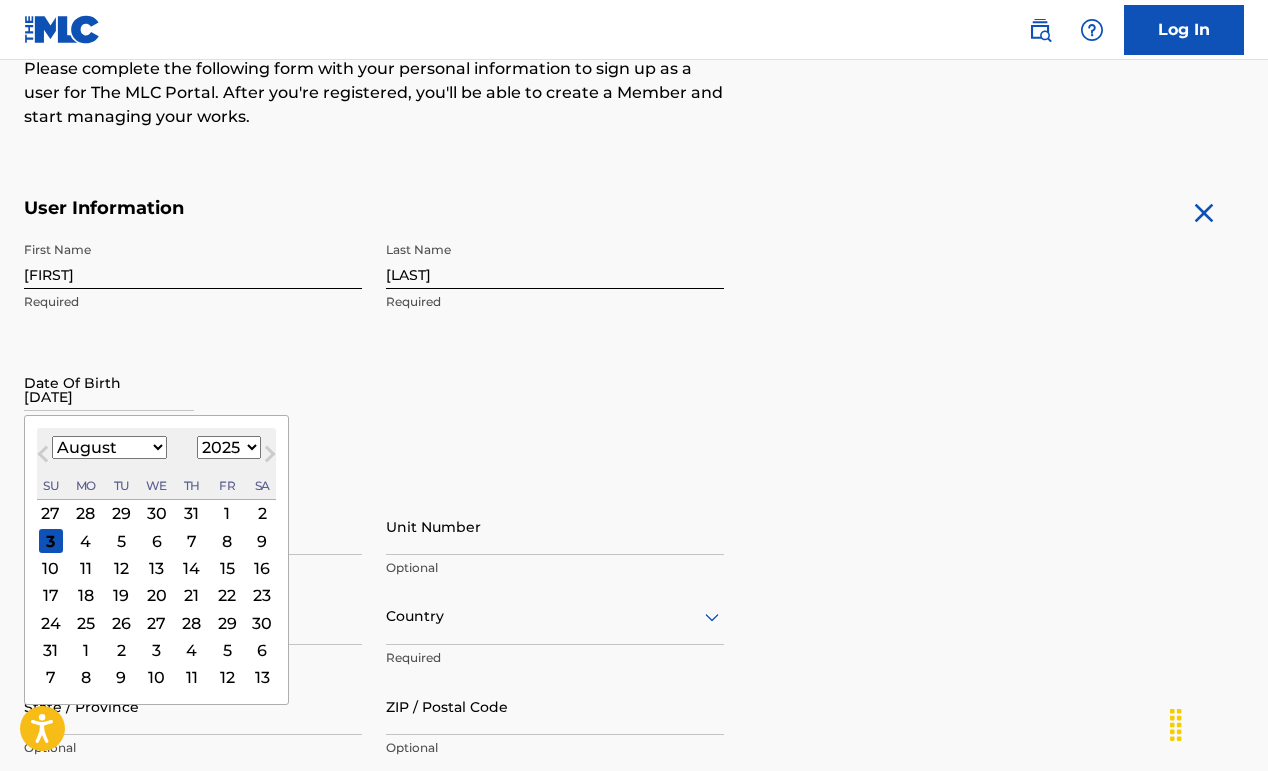 click on "[DATE]" at bounding box center (109, 382) 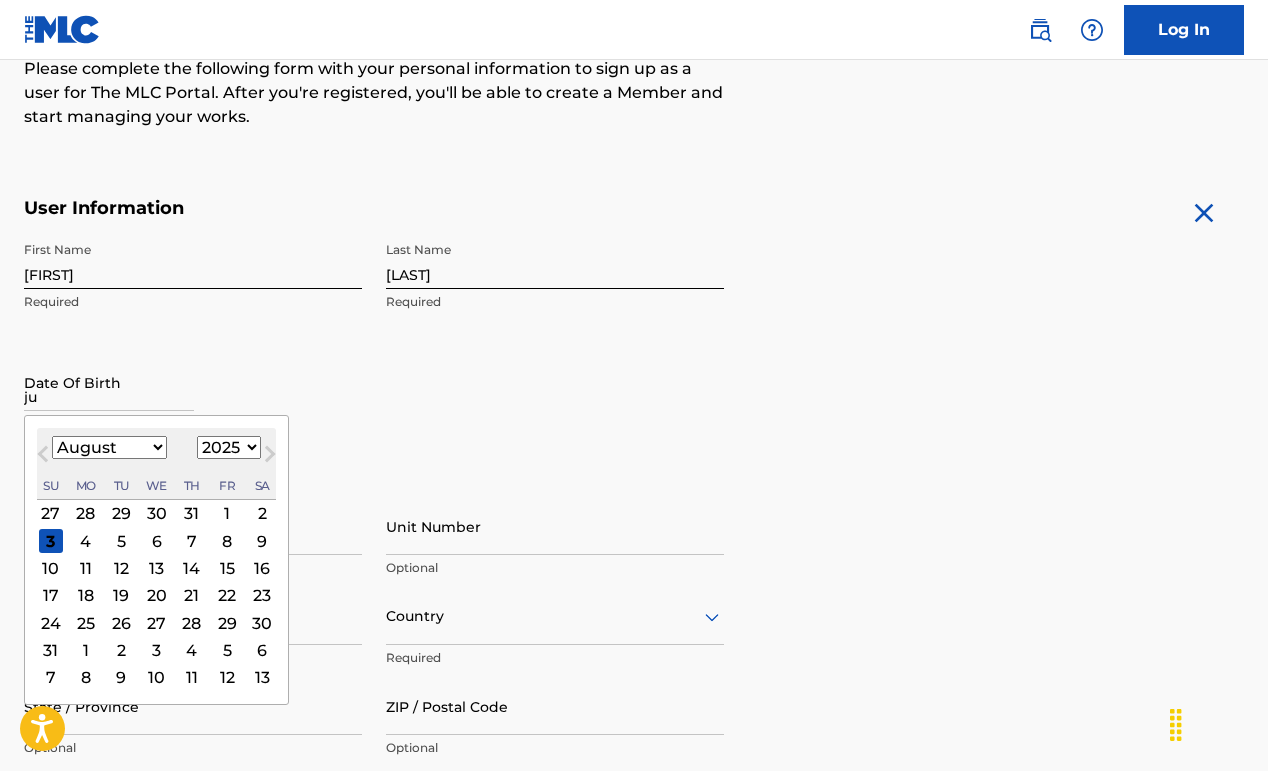 type on "j" 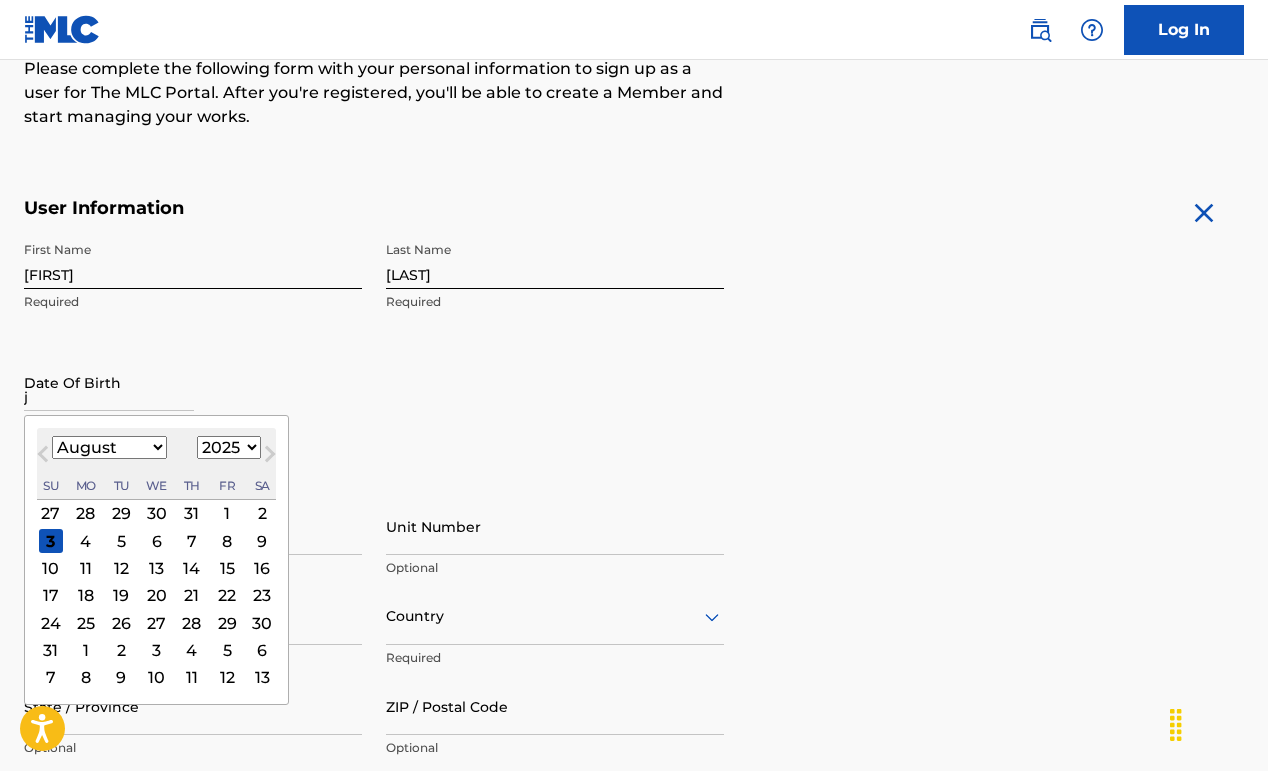 type 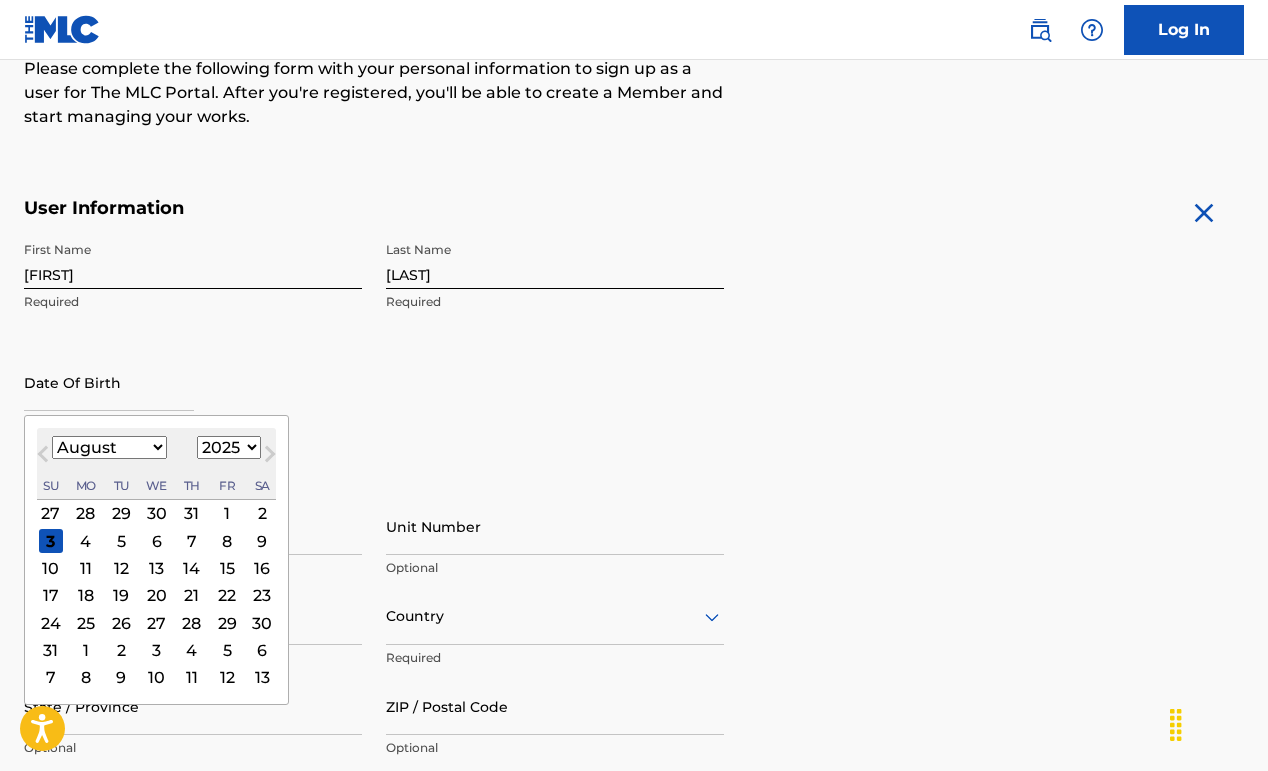 select on "5" 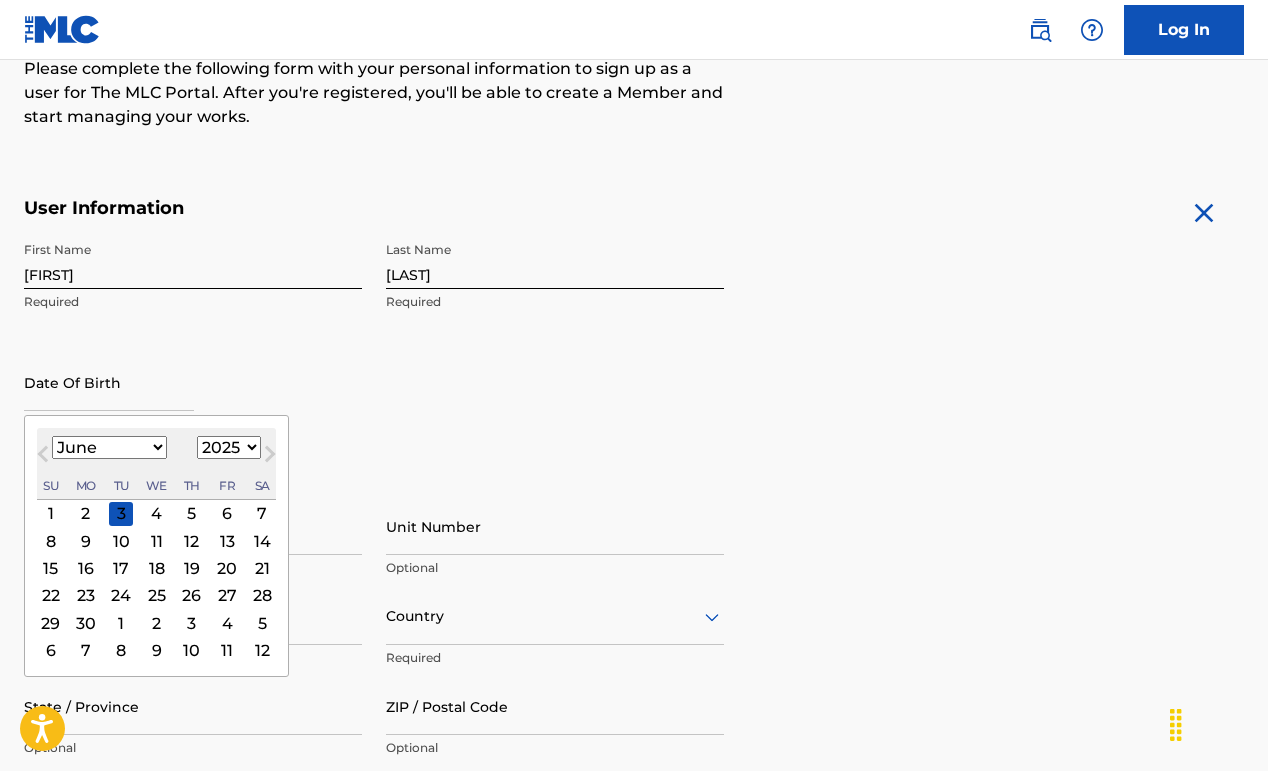 select on "2004" 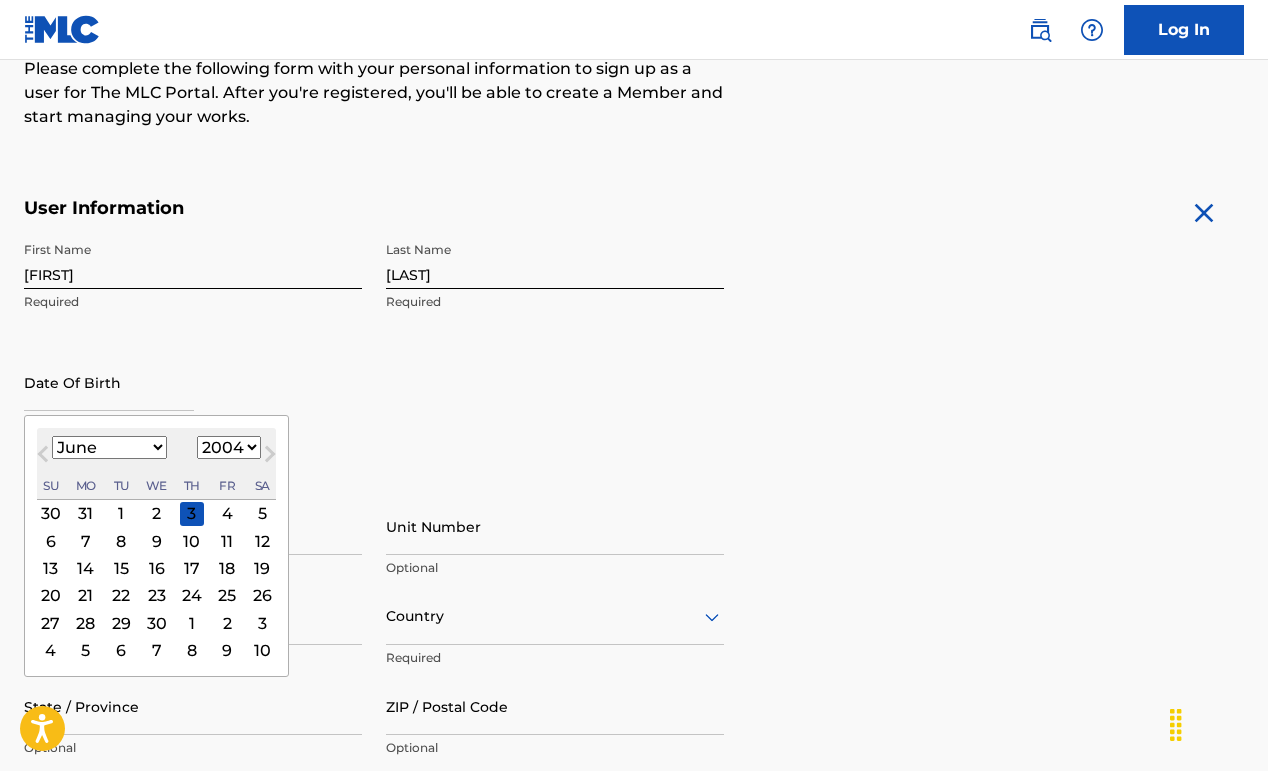 click on "7" at bounding box center [86, 541] 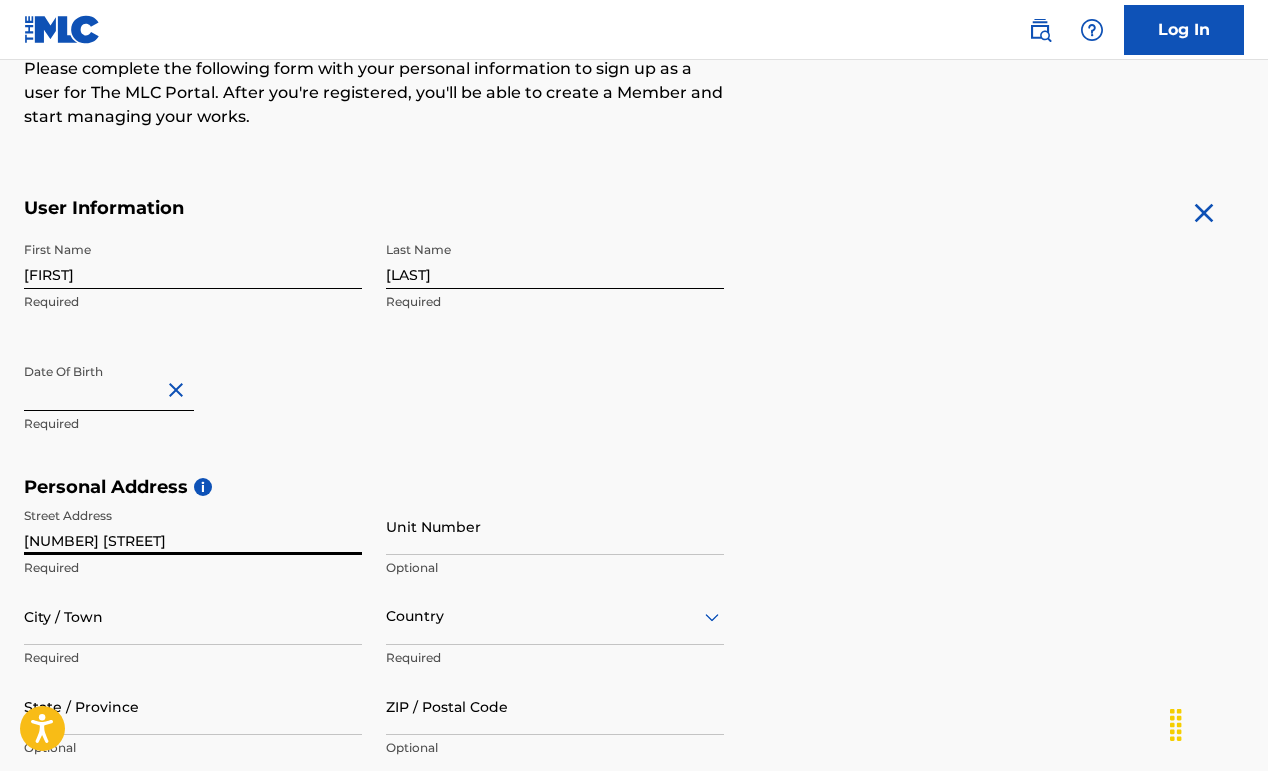 type on "[NUMBER] [STREET]" 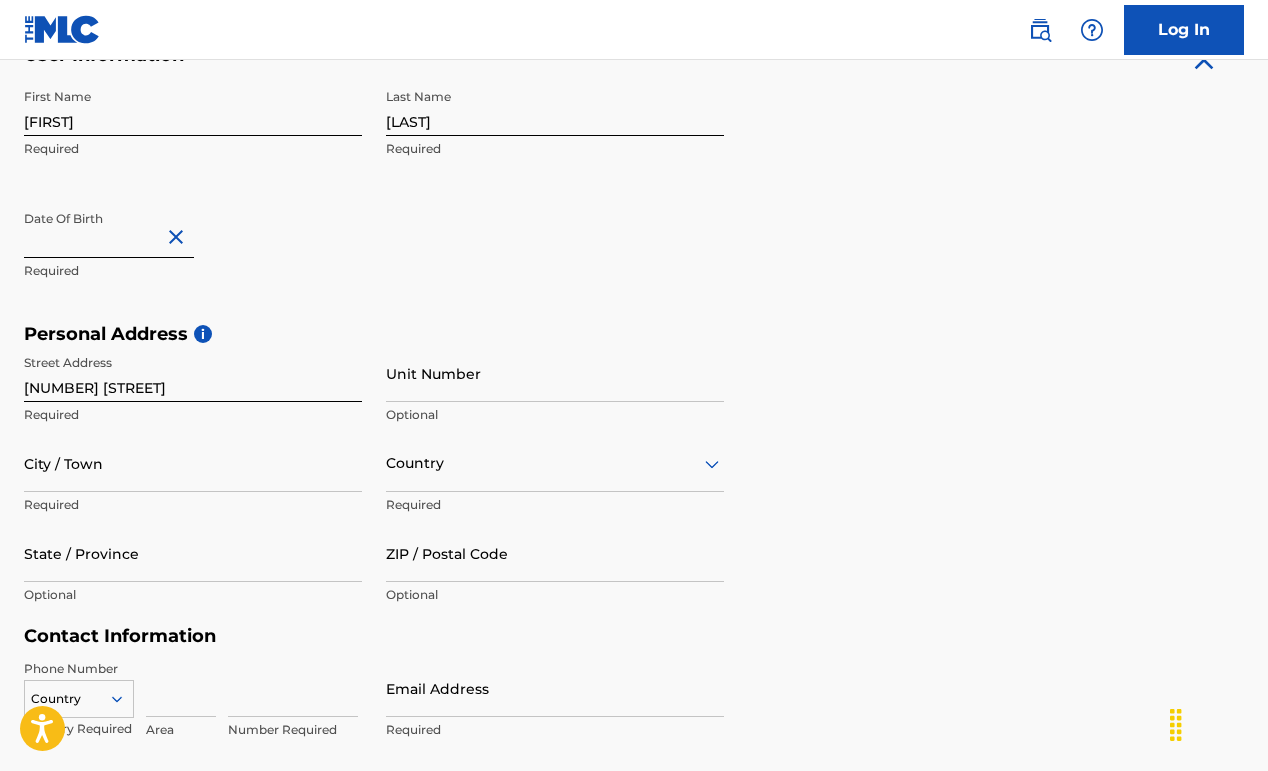 scroll, scrollTop: 472, scrollLeft: 0, axis: vertical 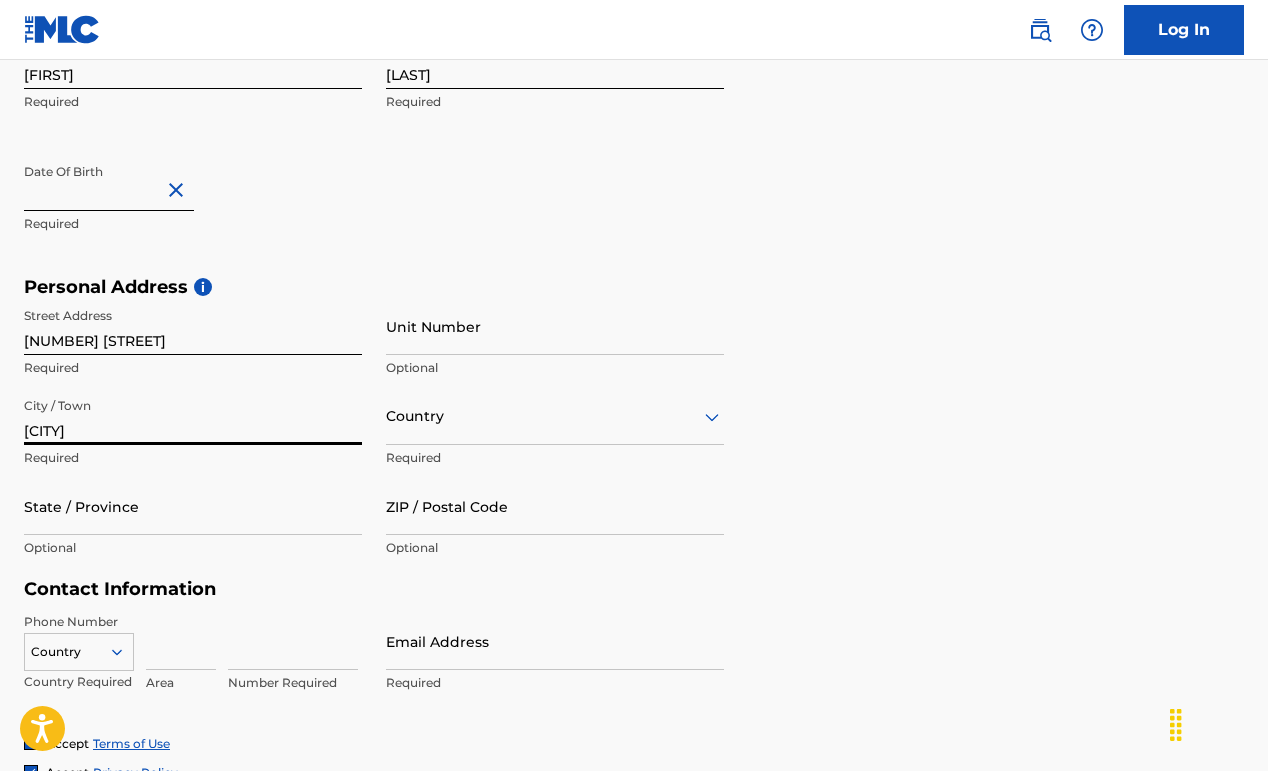 type on "[CITY]" 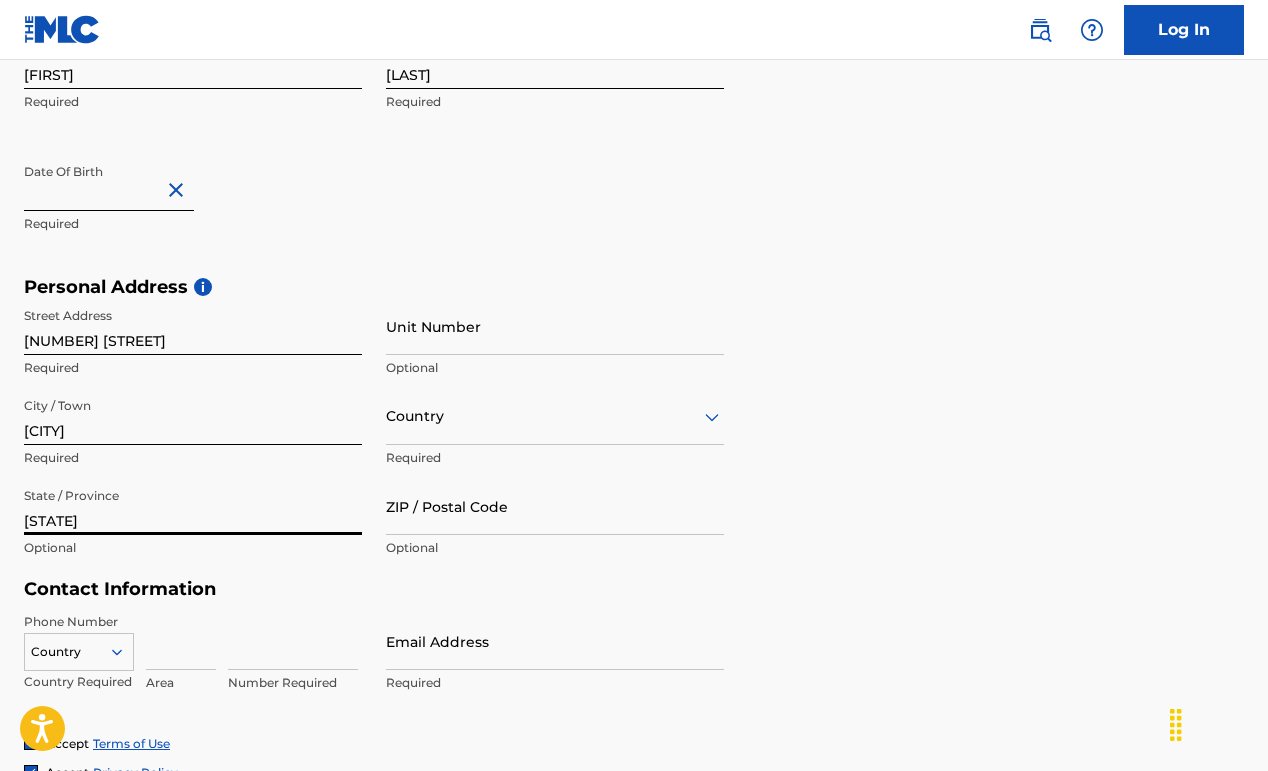 type on "[STATE]" 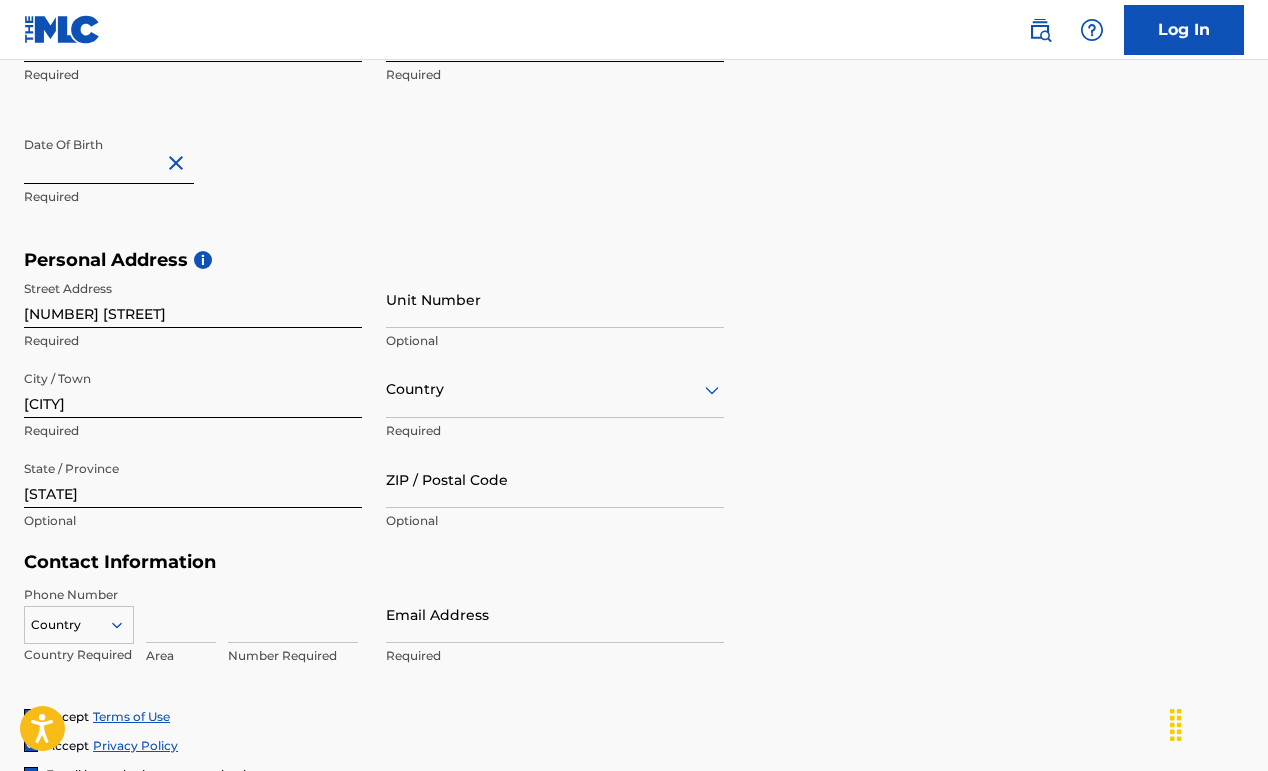 scroll, scrollTop: 495, scrollLeft: 0, axis: vertical 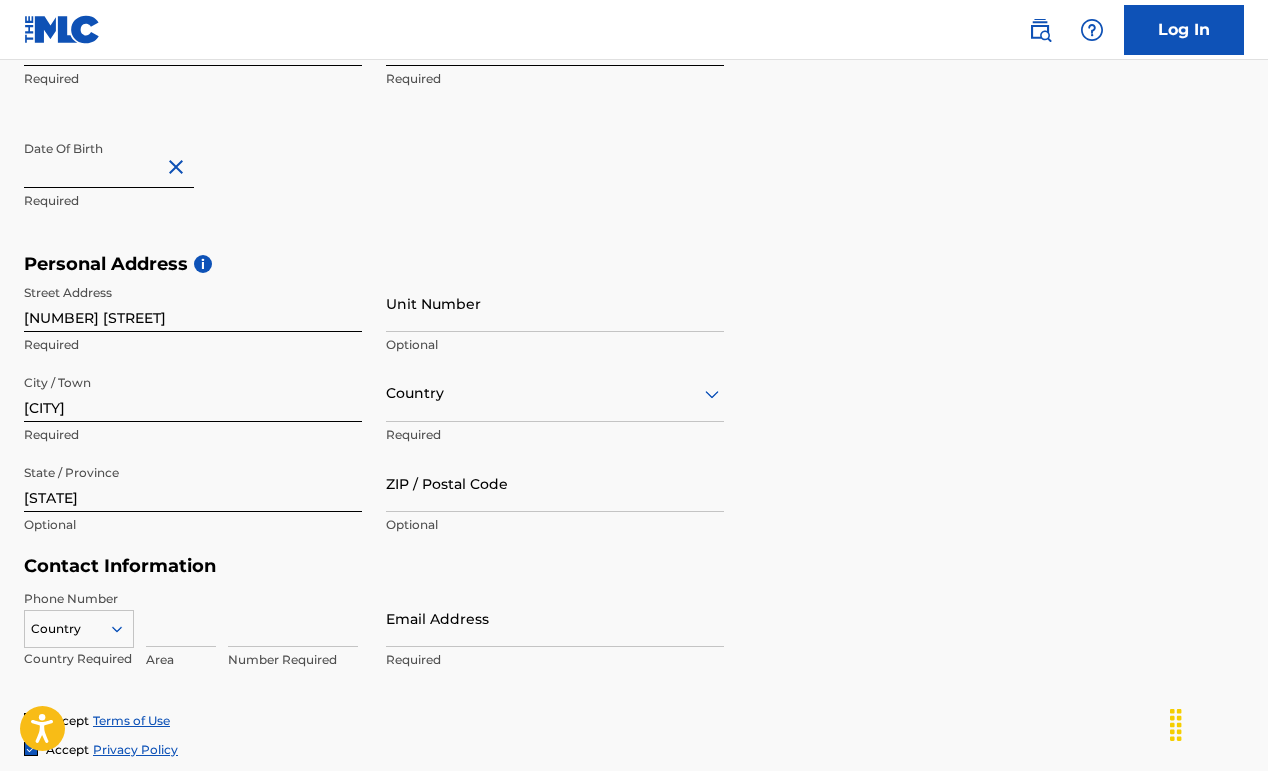 click on "Country" at bounding box center (555, 393) 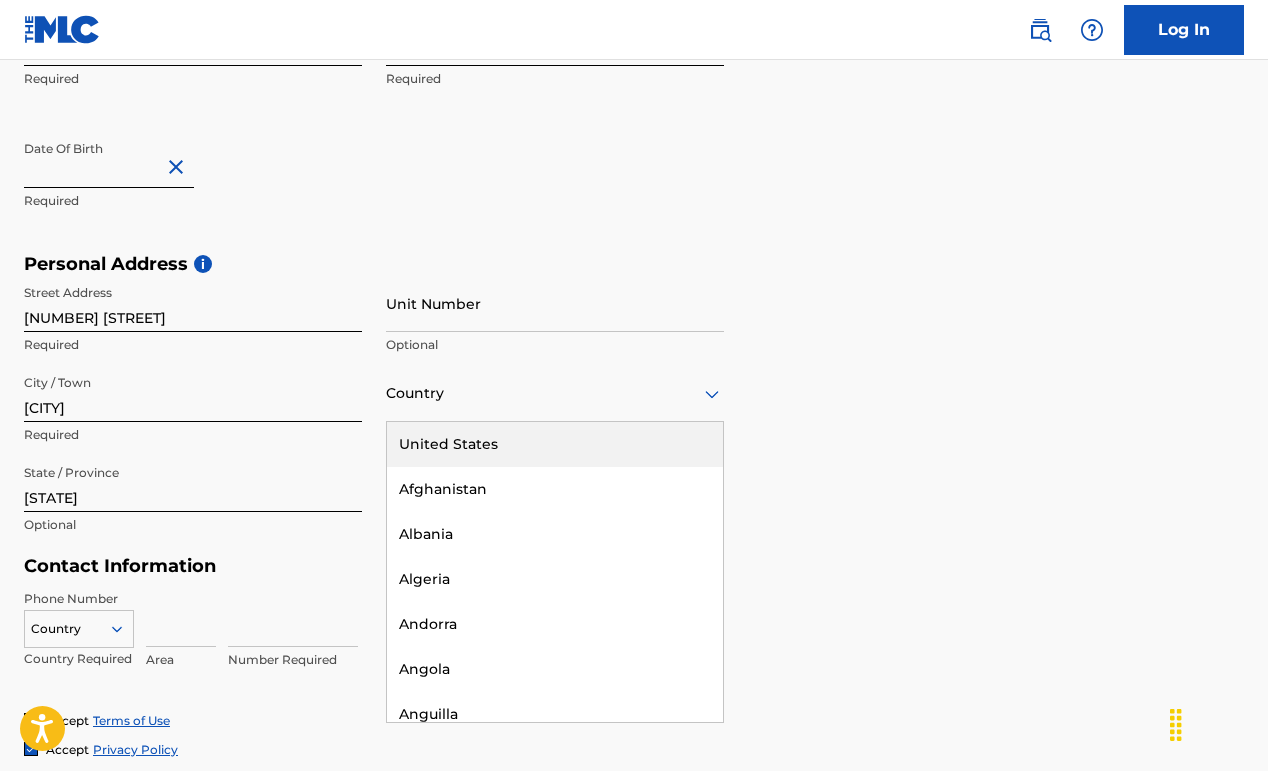 click on "United States" at bounding box center [555, 444] 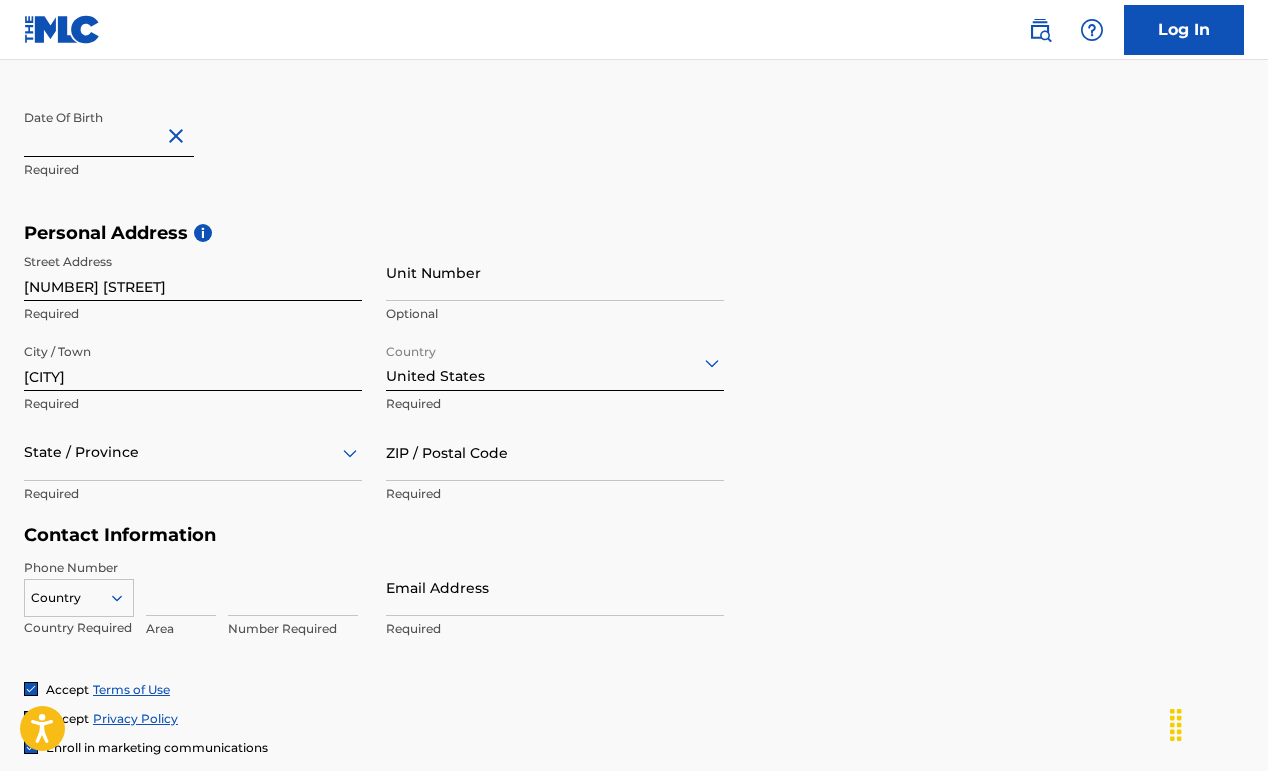 click on "State / Province" at bounding box center (193, 452) 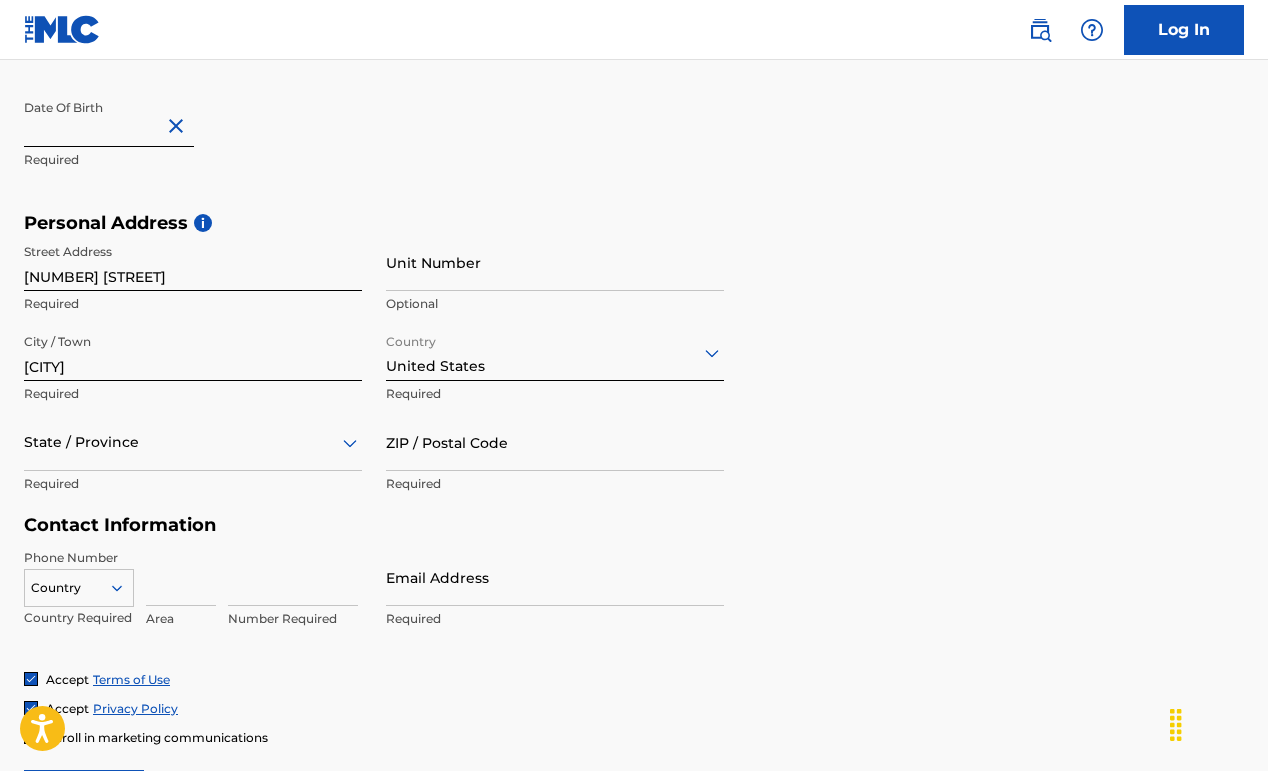 click at bounding box center [193, 442] 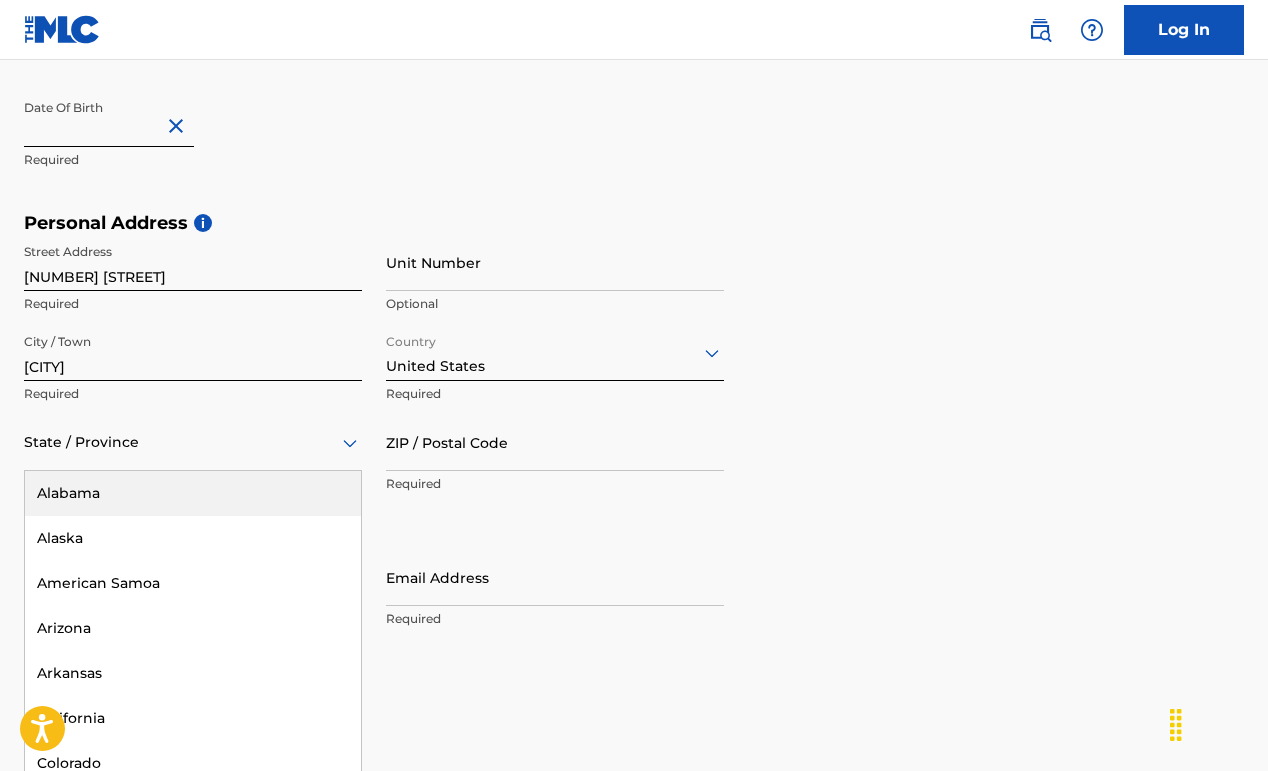click on "State / Province" at bounding box center [193, 442] 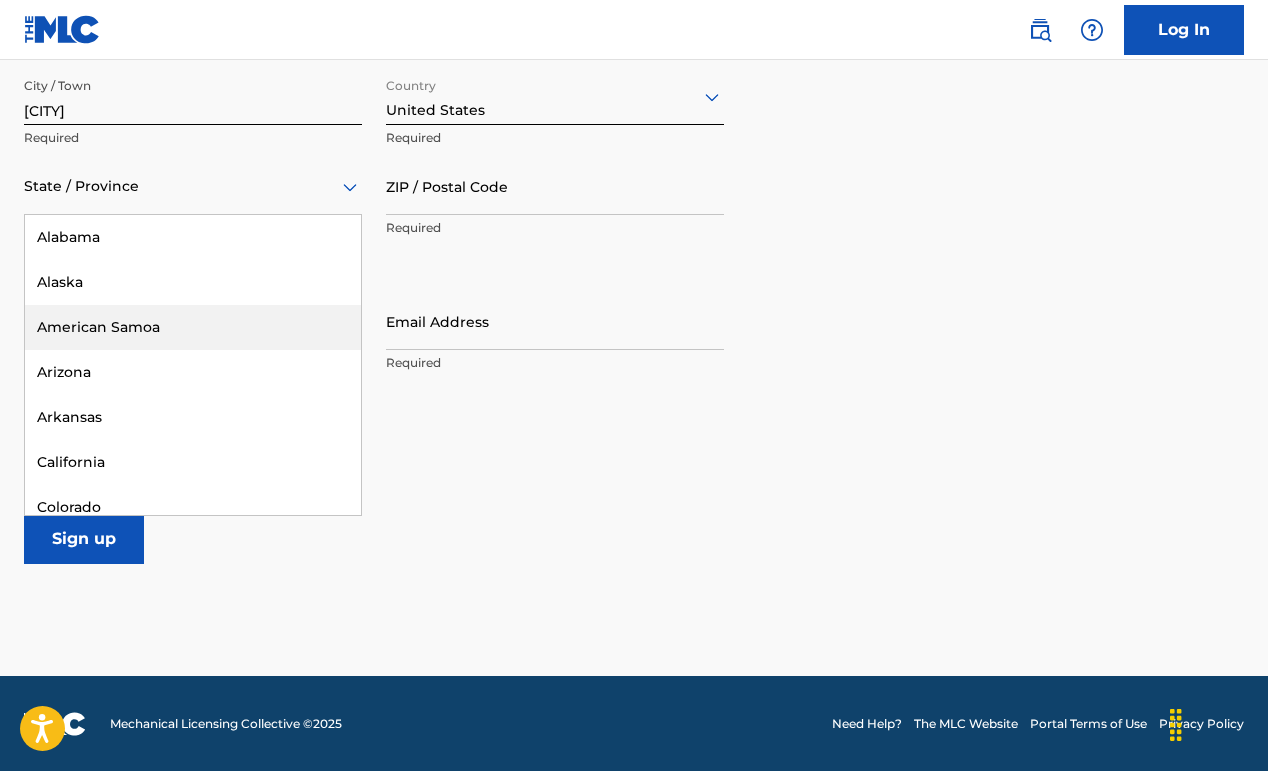 scroll, scrollTop: 791, scrollLeft: 0, axis: vertical 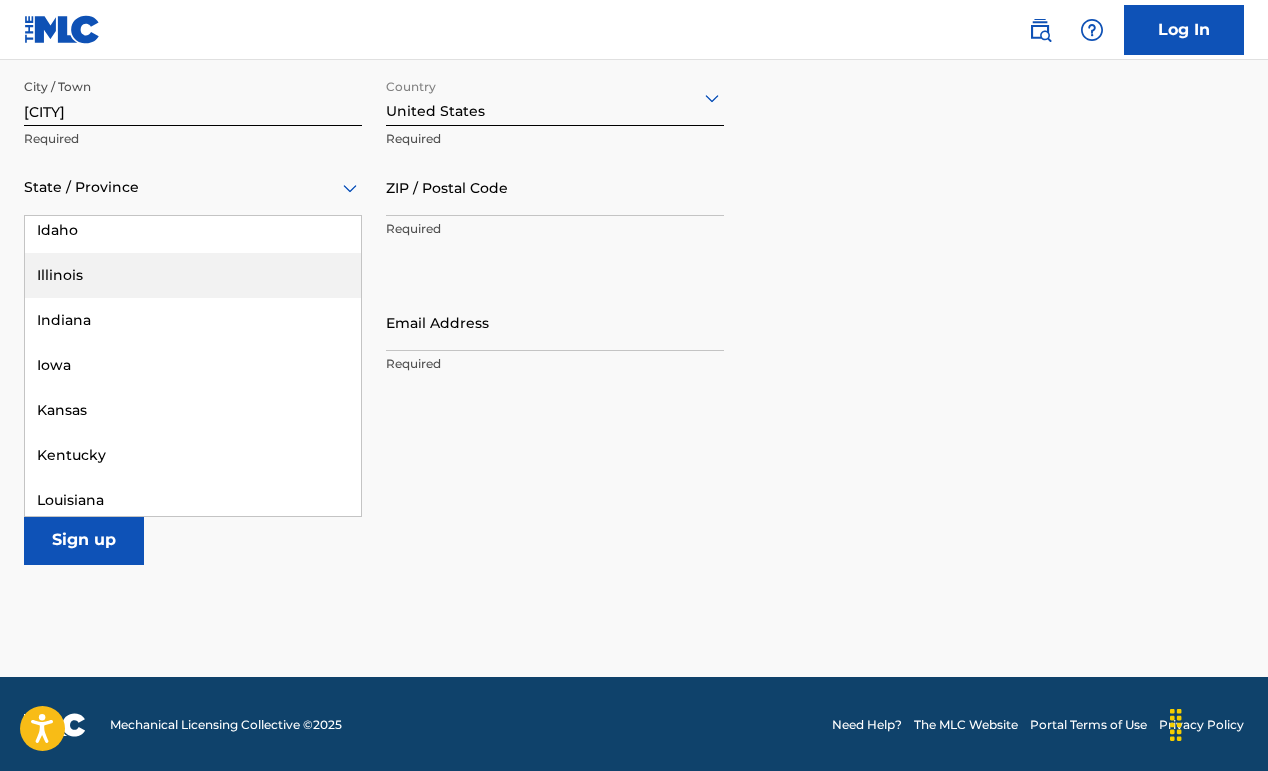 click on "Illinois" at bounding box center [193, 275] 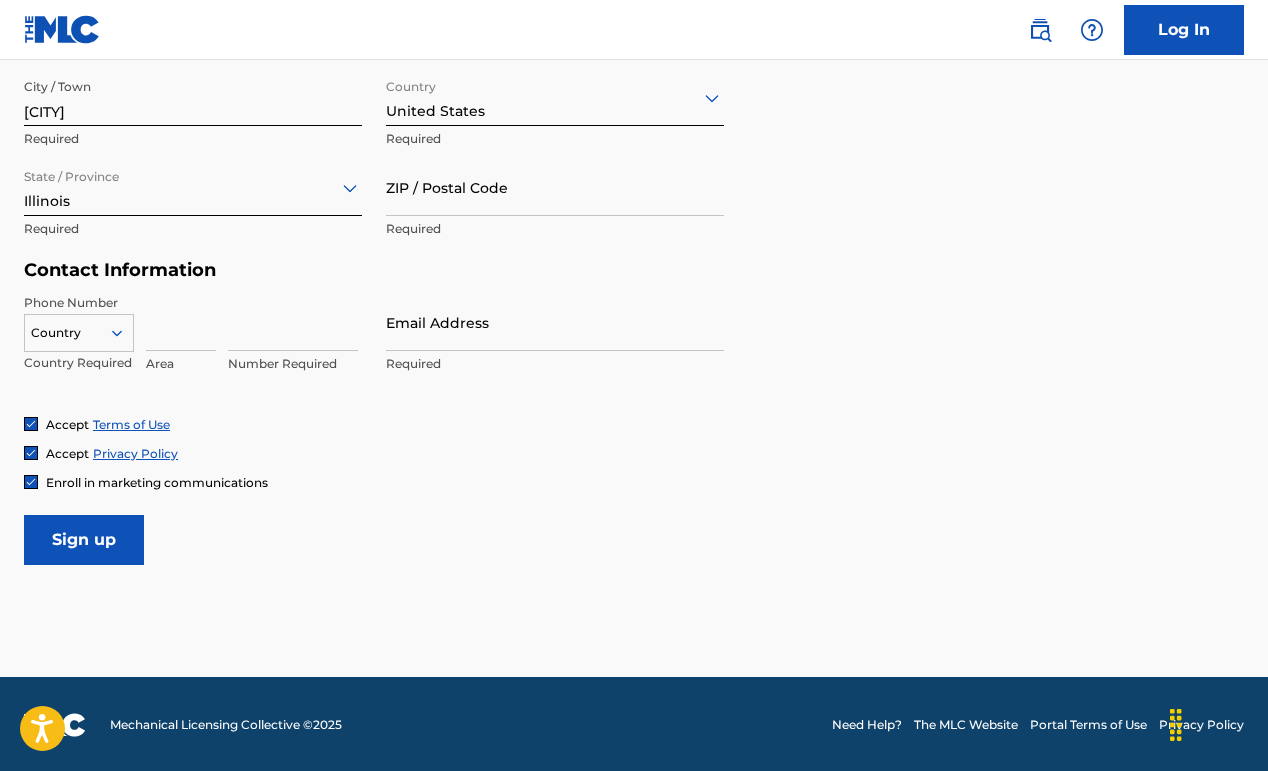 click on "User Information First Name [FIRST] Required Last Name [LAST] Required Date Of Birth Required Personal Address i Street Address [NUMBER] [STREET] Required Unit Number Optional City / Town [CITY] Required Country United States Required State / Province [STATE] Required ZIP / Postal Code [POSTAL CODE] Required Contact Information Phone Number Country Country Required Area Number [PHONE] Required Email Address [EMAIL] Required Accept Terms of Use Accept Privacy Policy Enroll in marketing communications Sign up" at bounding box center (634, 121) 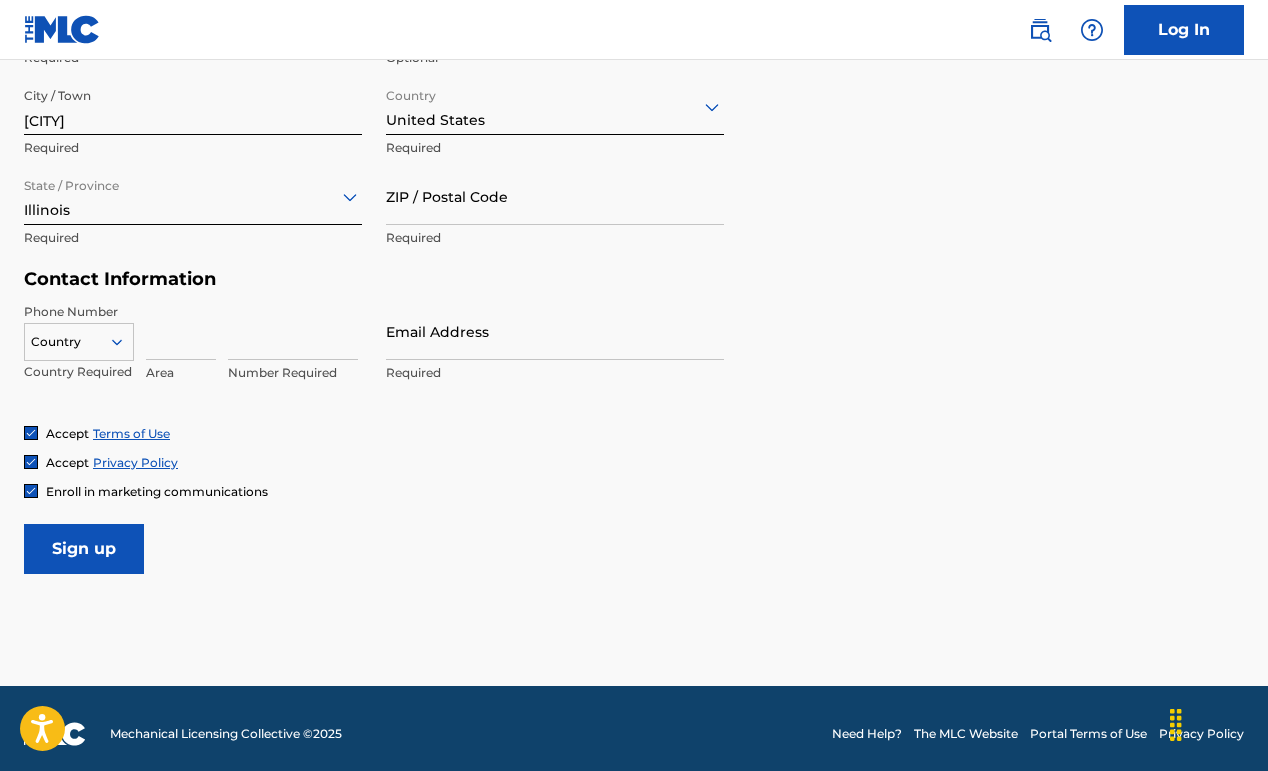 click at bounding box center [79, 342] 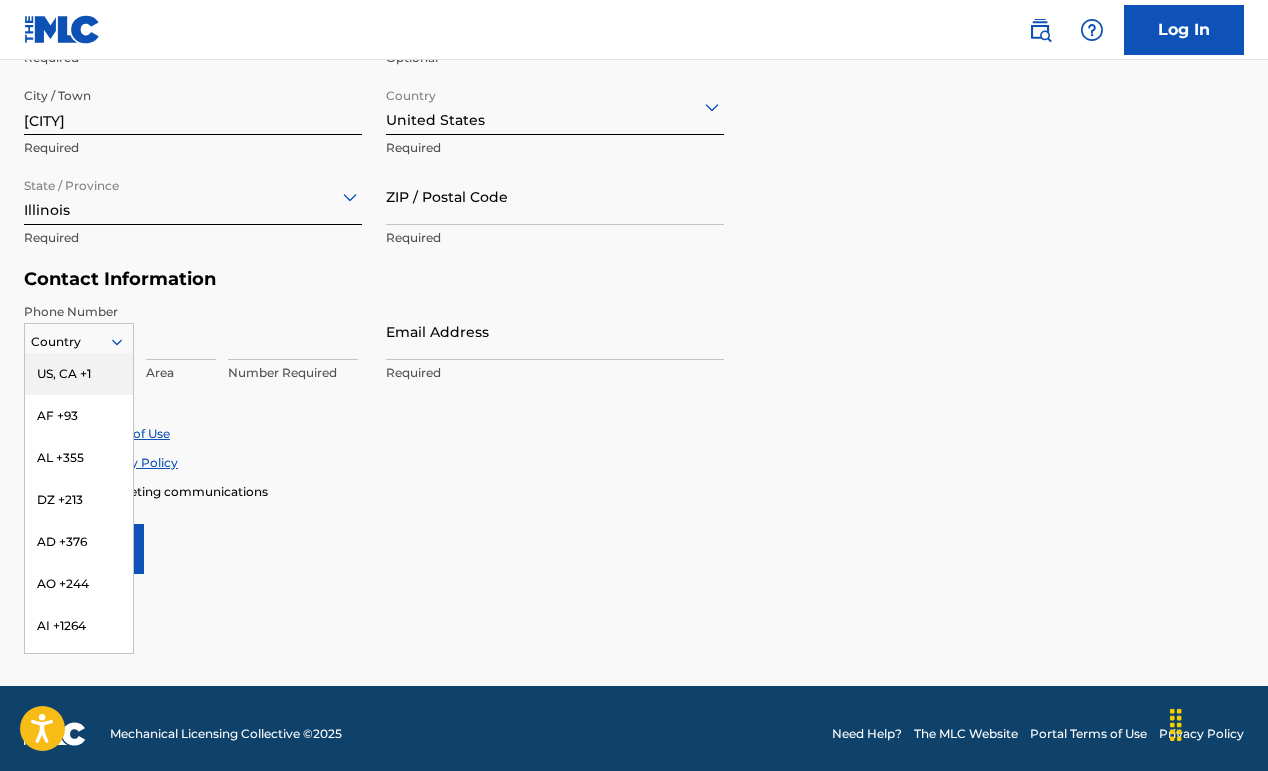 click on "US, CA +1" at bounding box center [79, 374] 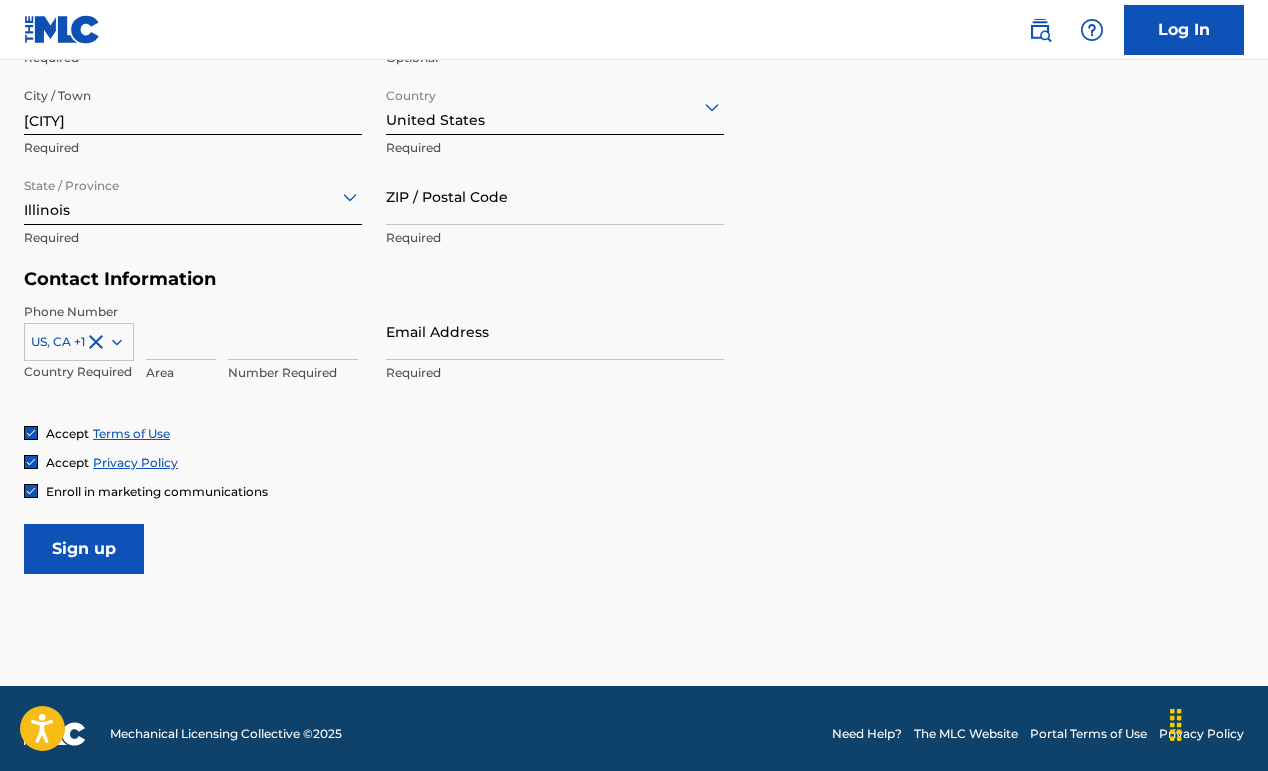 click at bounding box center [181, 331] 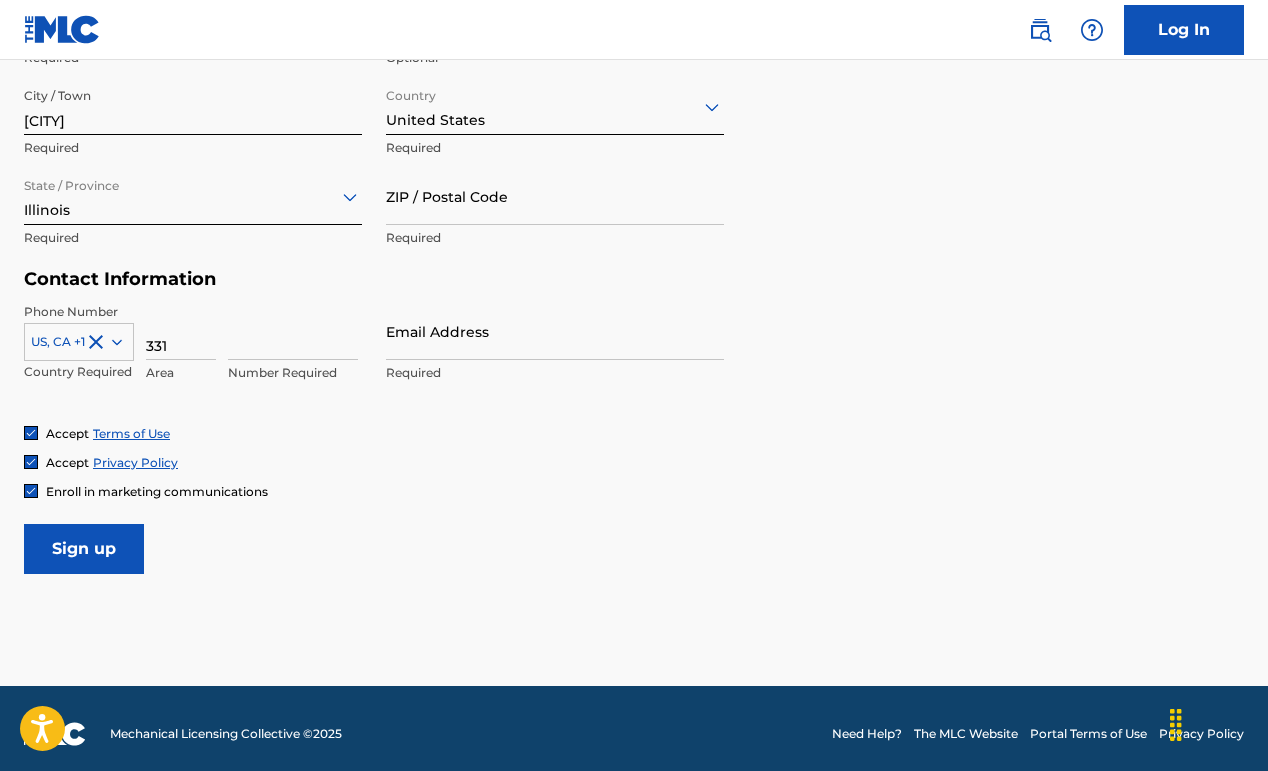 type on "331" 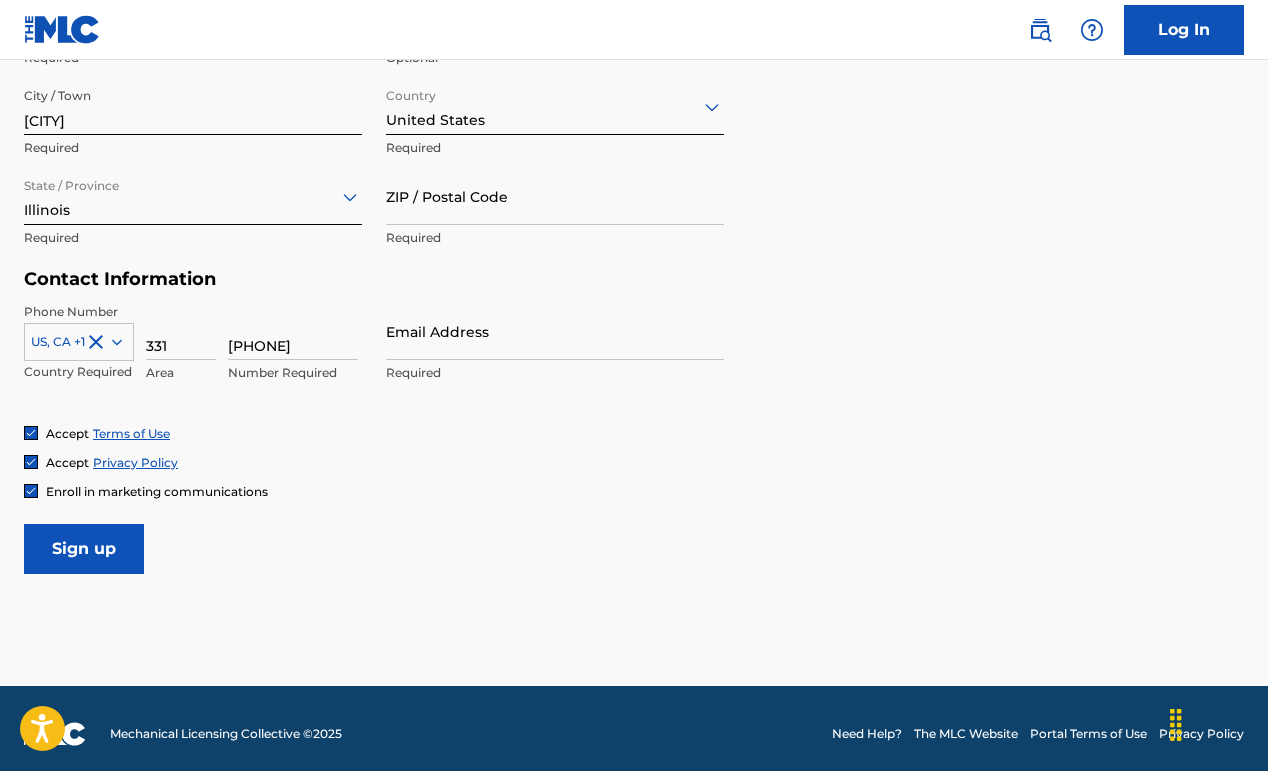 type on "[PHONE]" 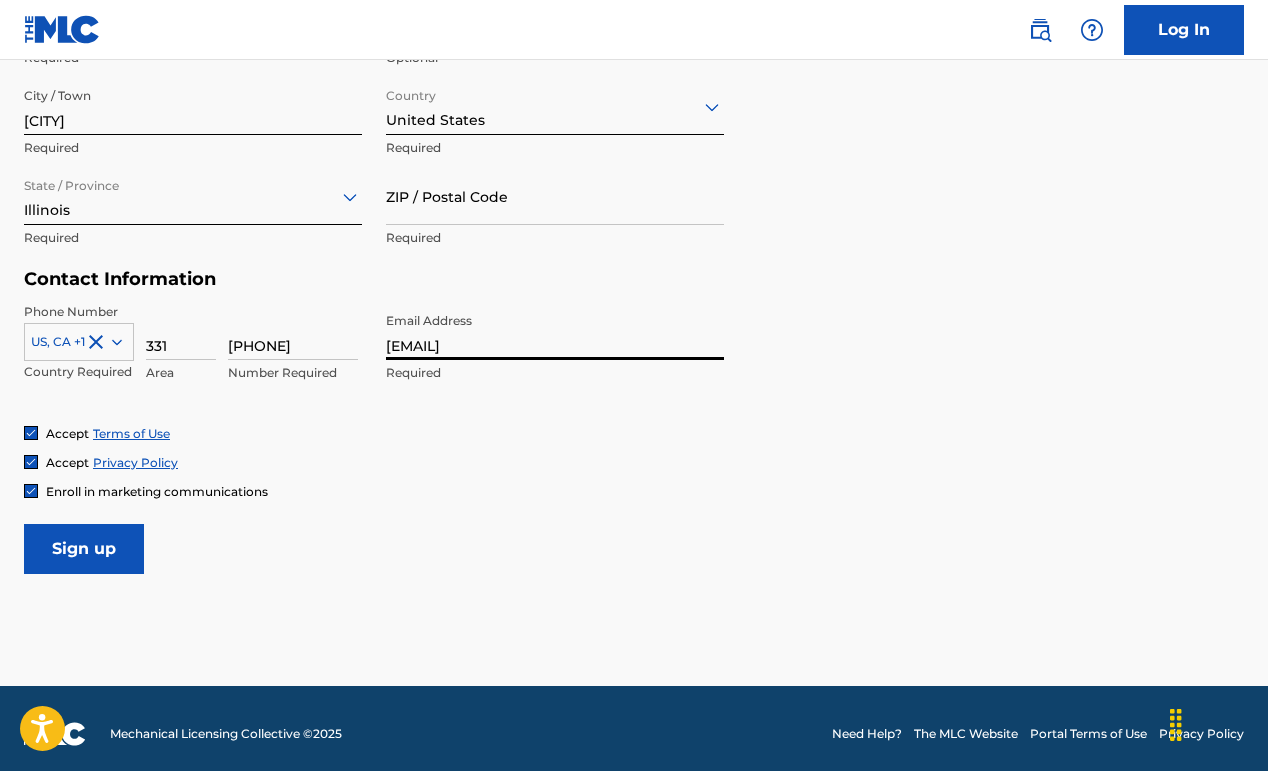 type on "[EMAIL]" 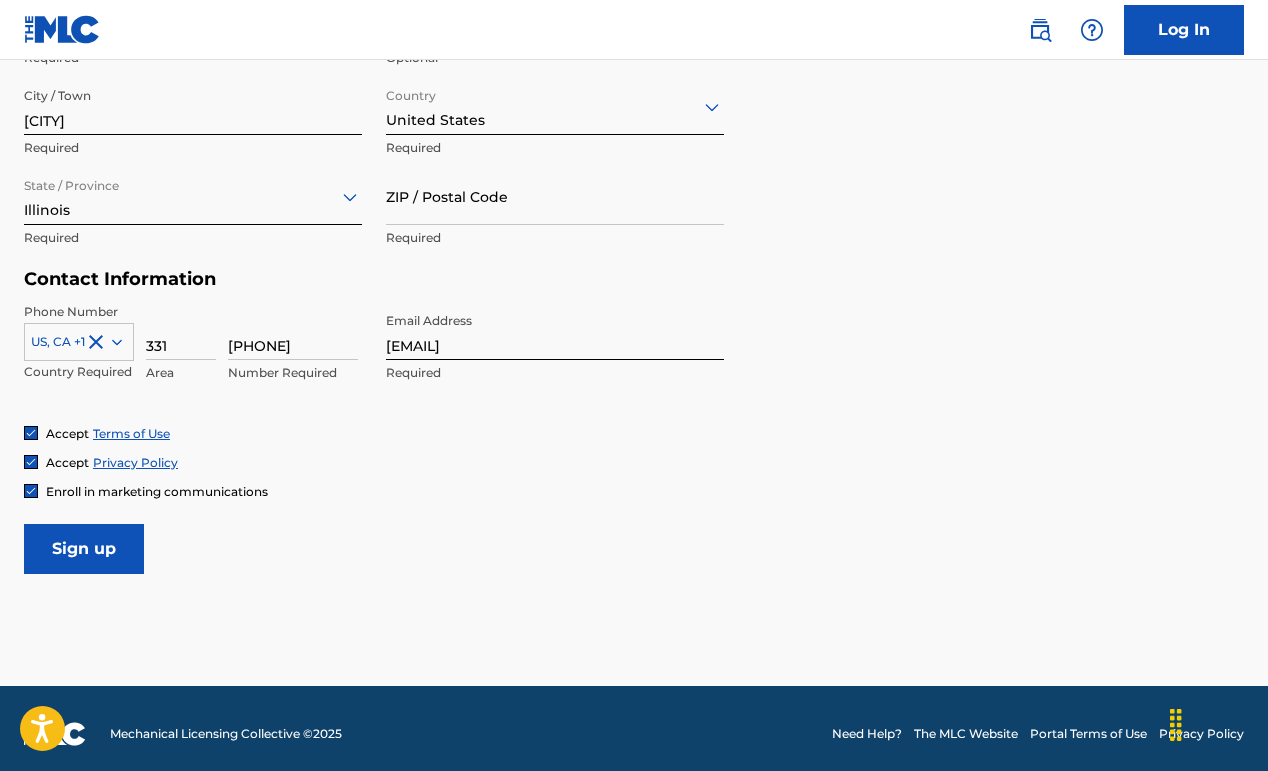 click on "Accept Privacy Policy" at bounding box center (634, 462) 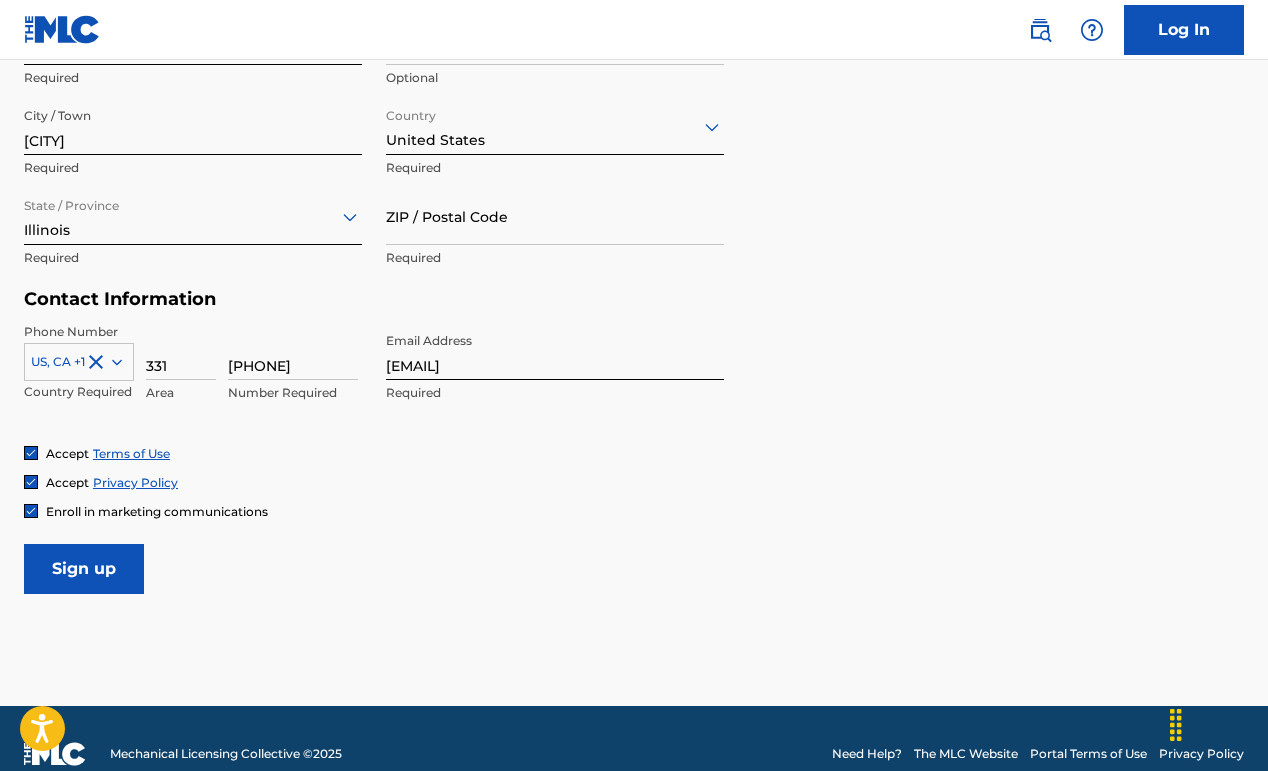 scroll, scrollTop: 776, scrollLeft: 0, axis: vertical 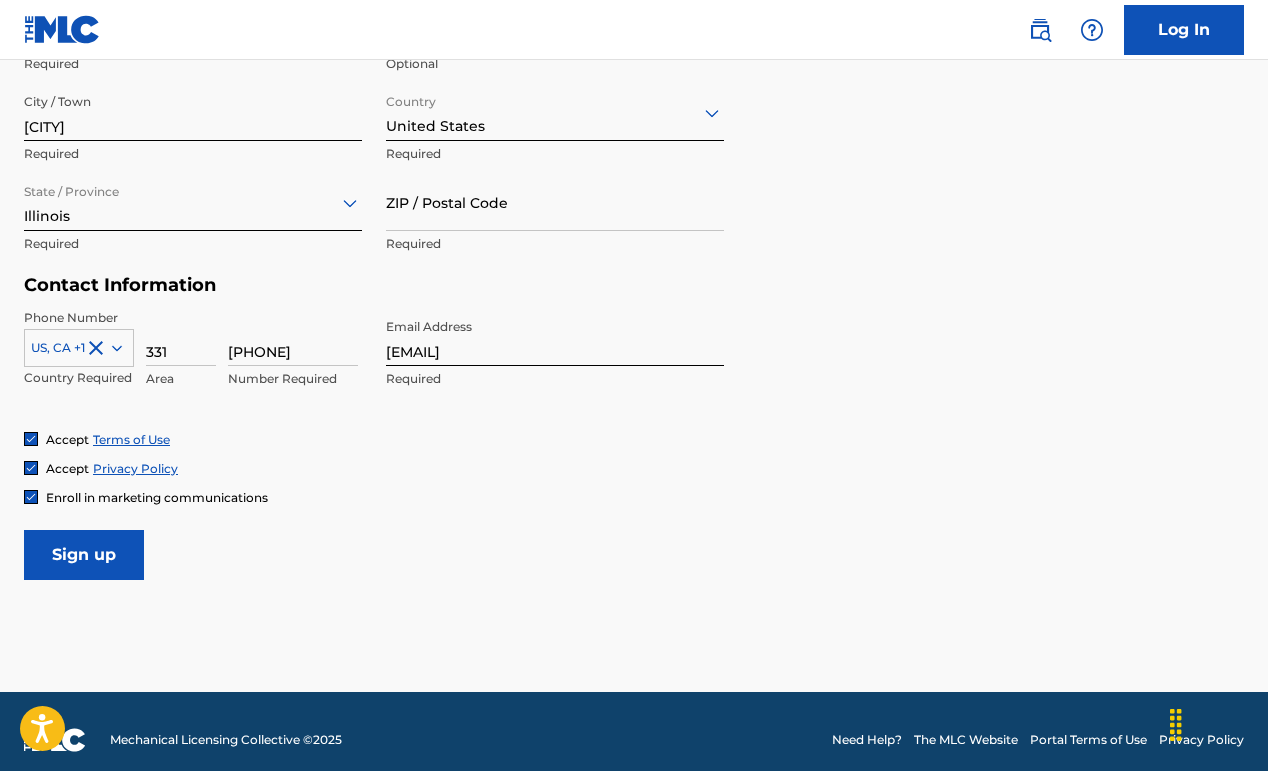 click on "331" at bounding box center [181, 337] 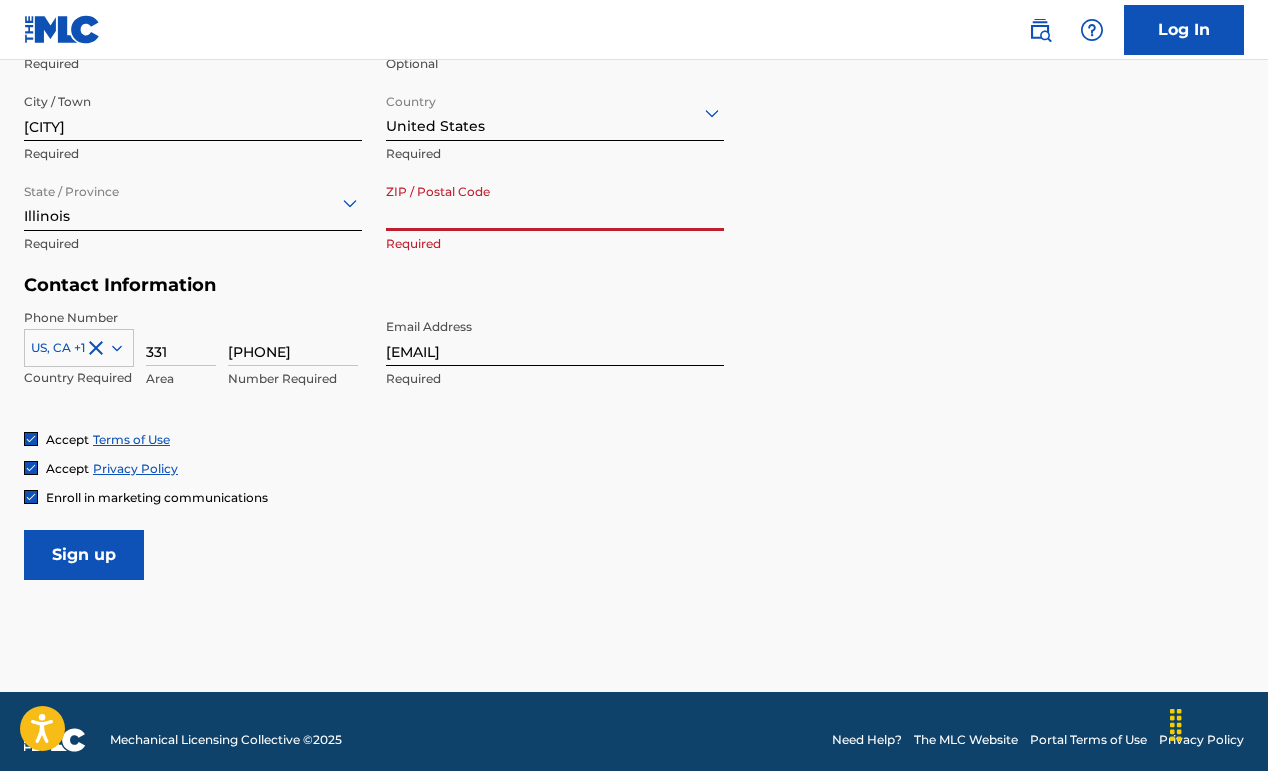 click on "ZIP / Postal Code" at bounding box center [555, 202] 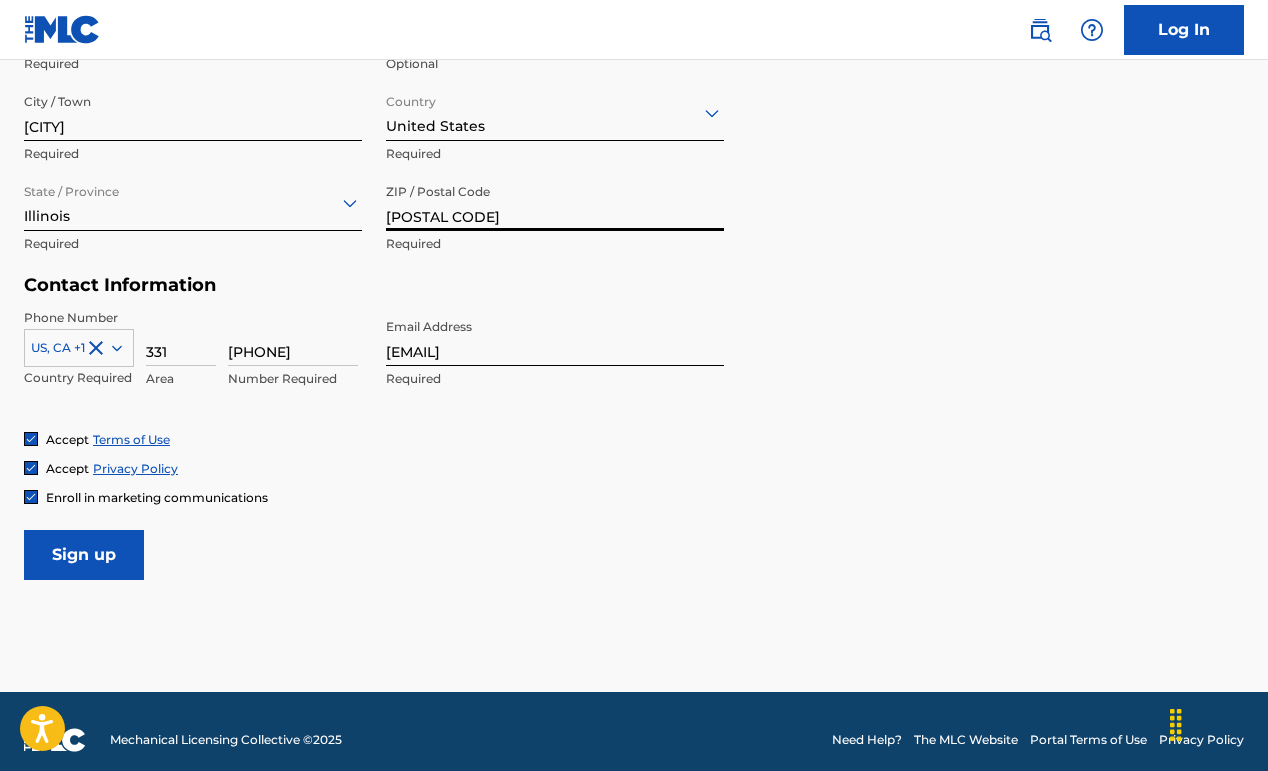 type on "[POSTAL CODE]" 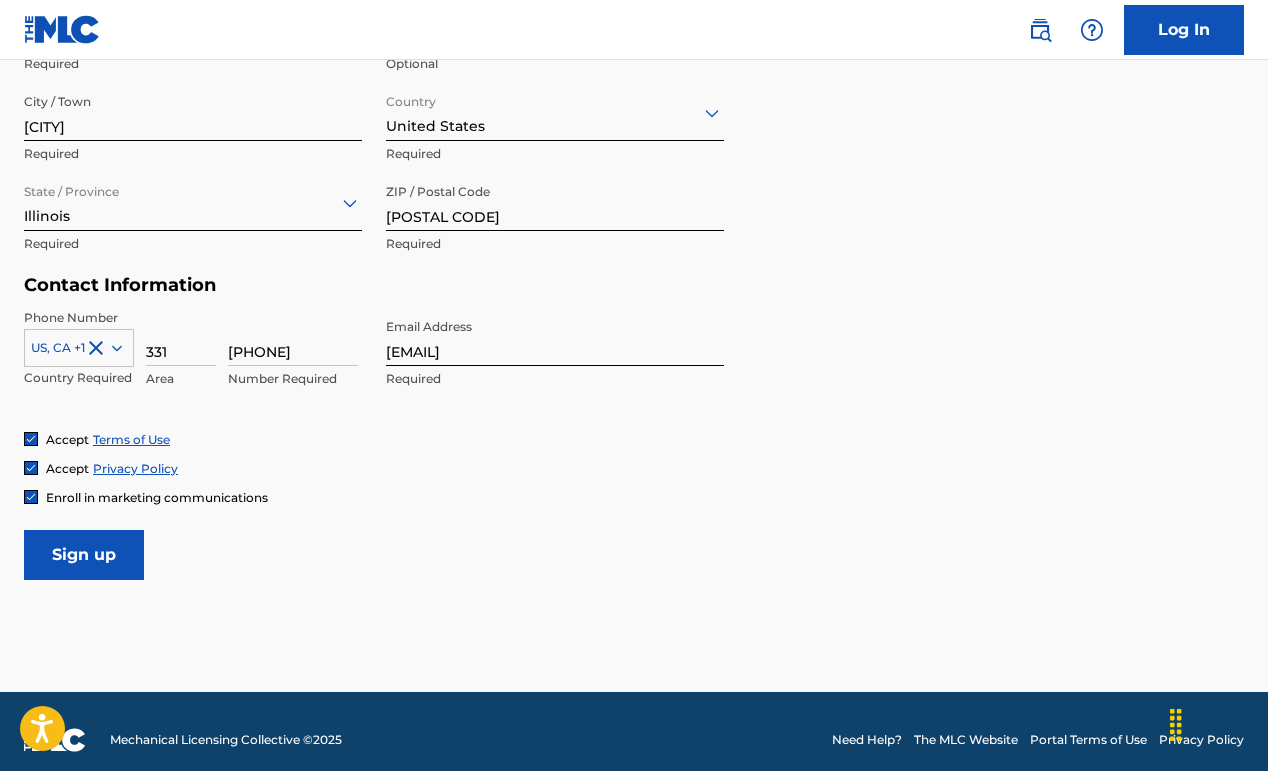 click on "Sign up" at bounding box center [84, 555] 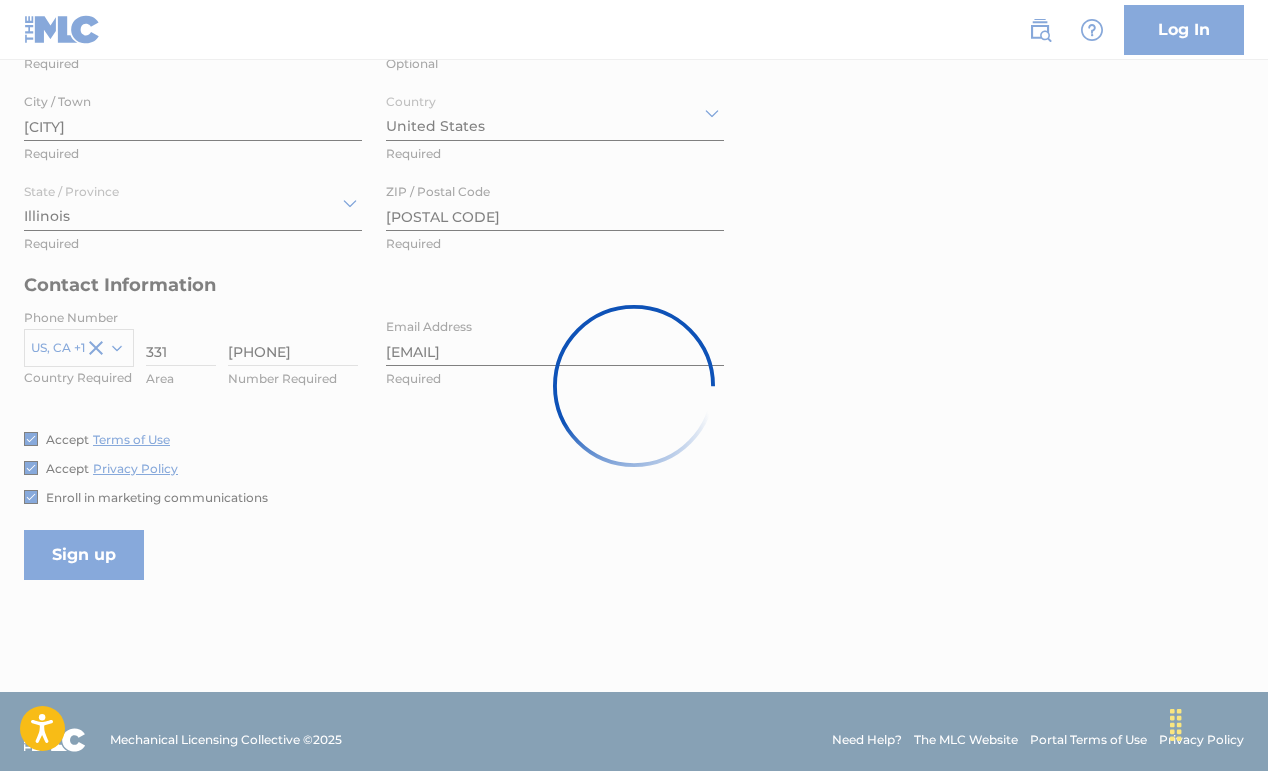 scroll, scrollTop: 0, scrollLeft: 0, axis: both 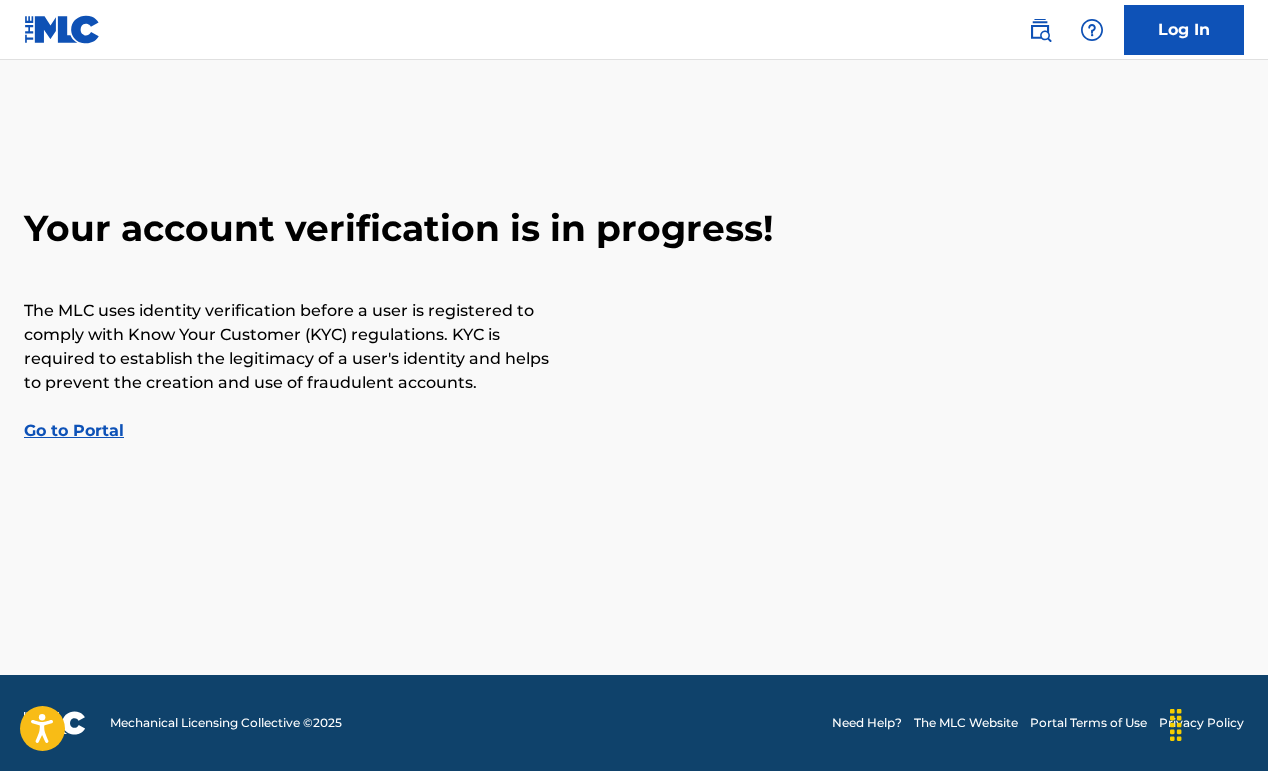click on "Go to Portal" at bounding box center [74, 430] 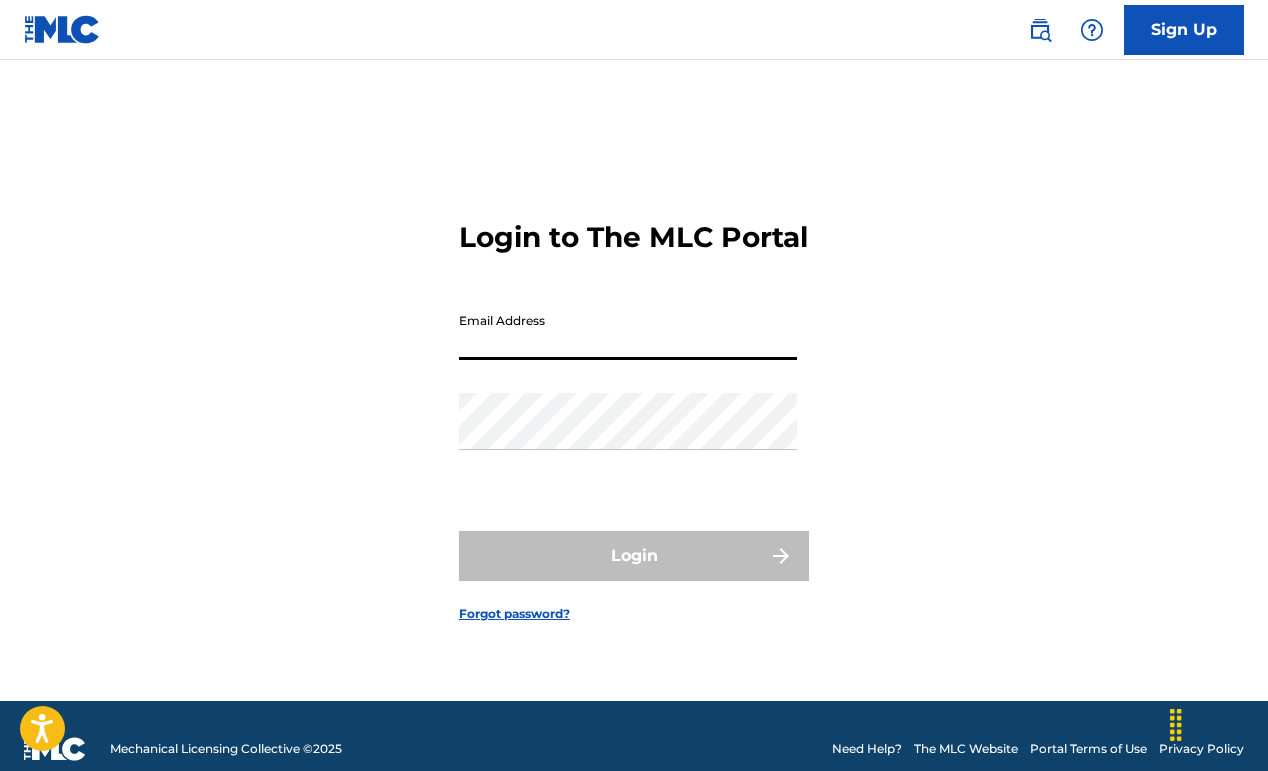 type on "[EMAIL]" 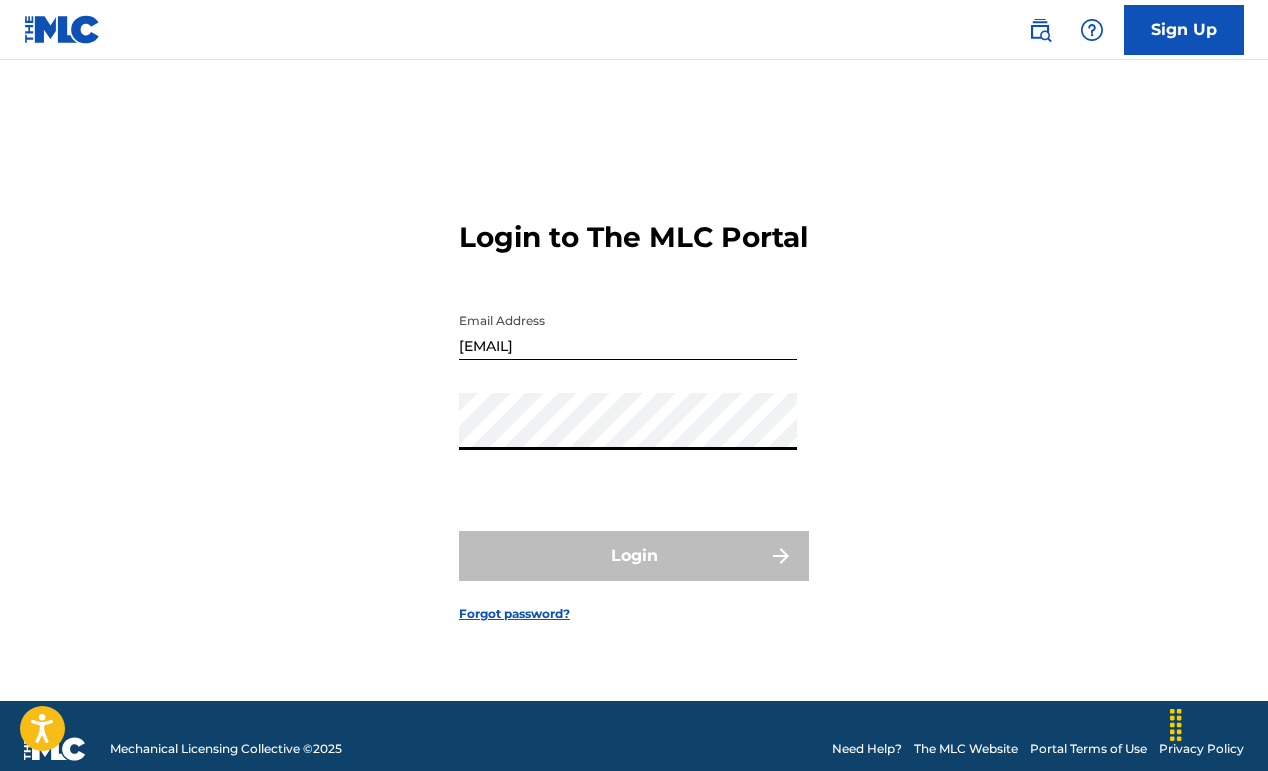 click on "Login to The MLC Portal Email Address [EMAIL] Password Login Forgot password?" at bounding box center (634, 405) 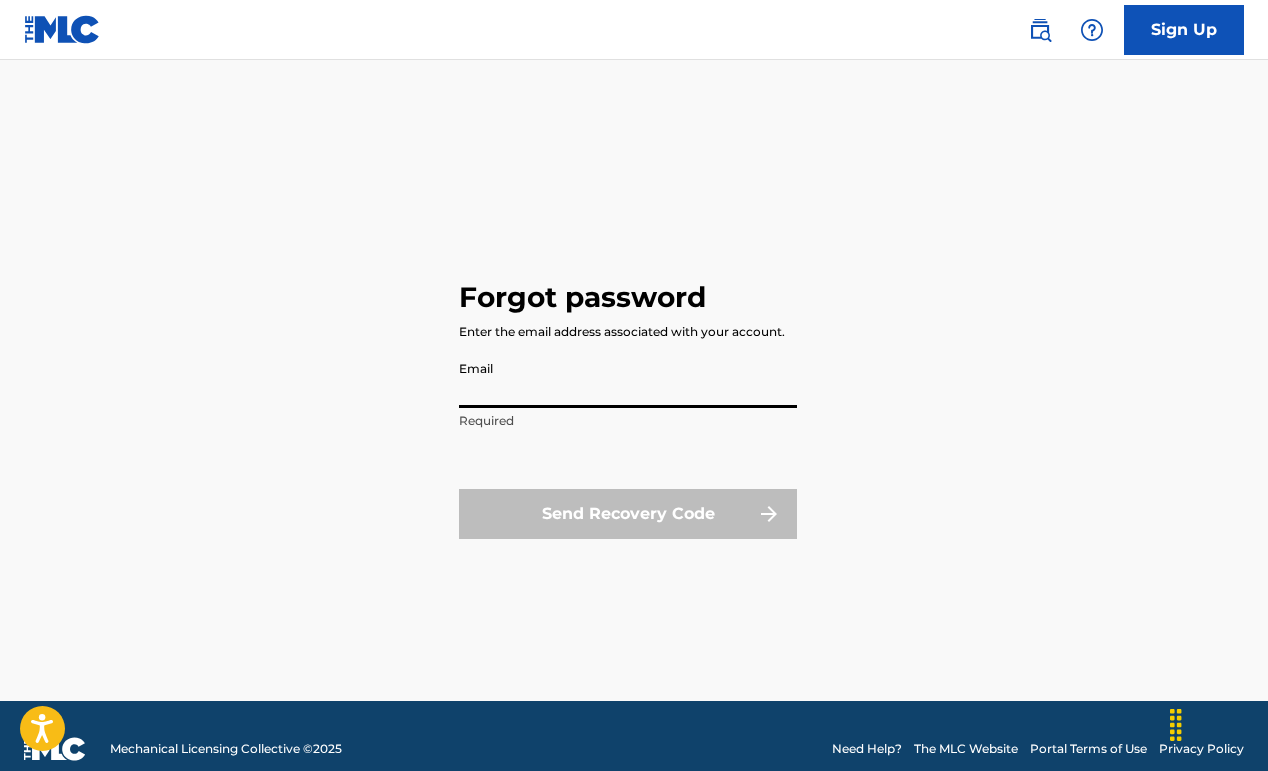 type on "[EMAIL]" 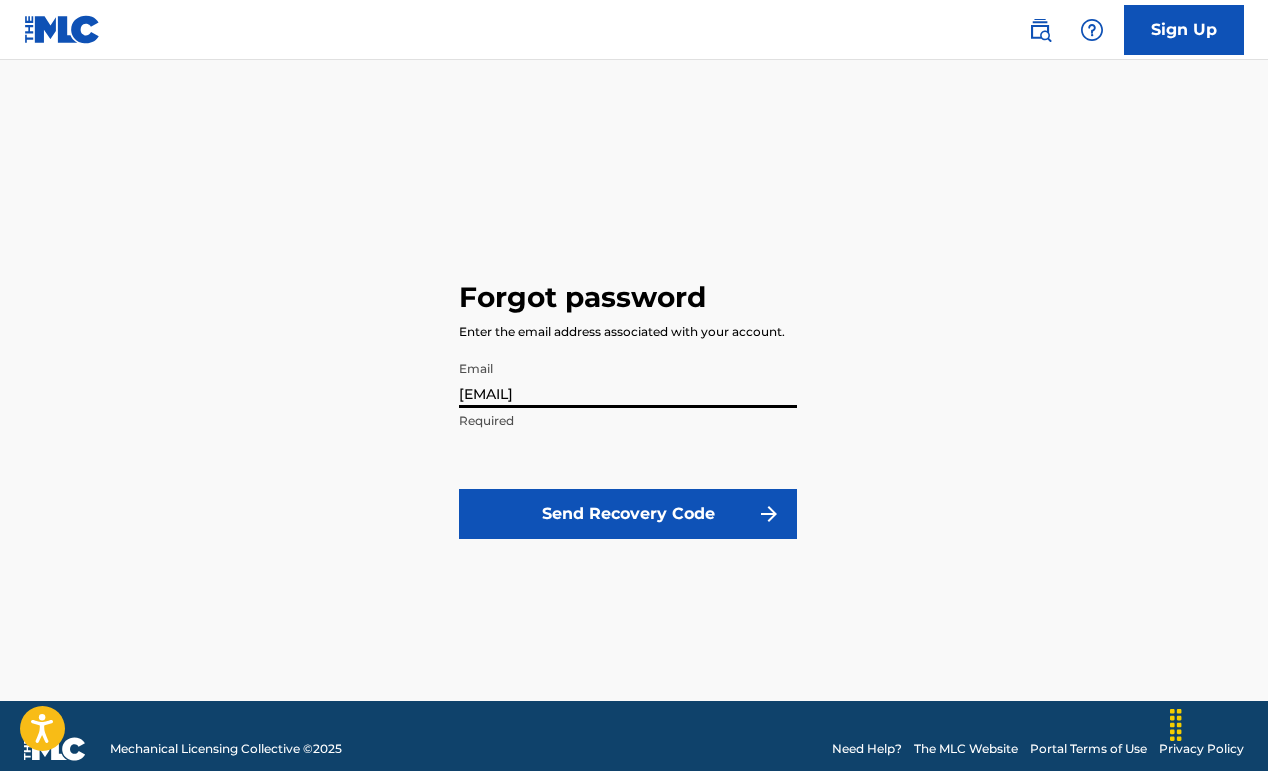 click on "Send Recovery Code" at bounding box center [628, 514] 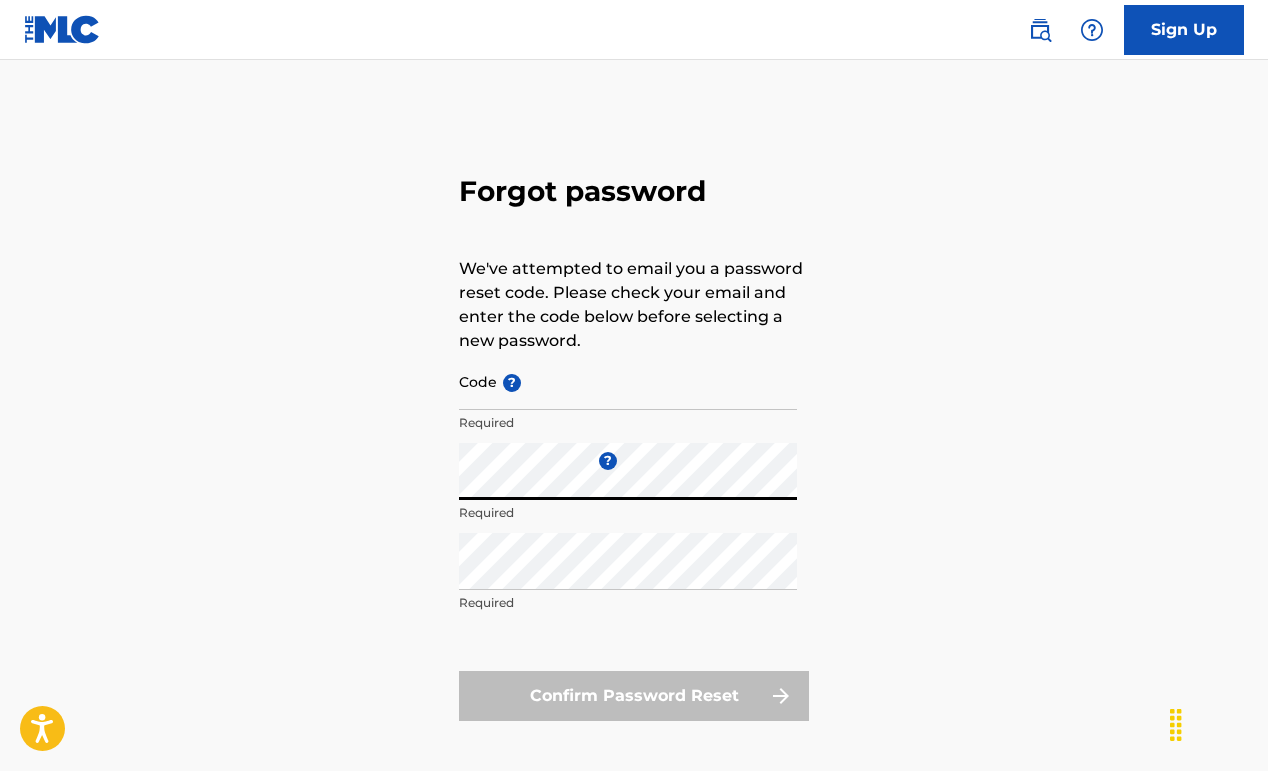 click on "Code ?" at bounding box center [628, 381] 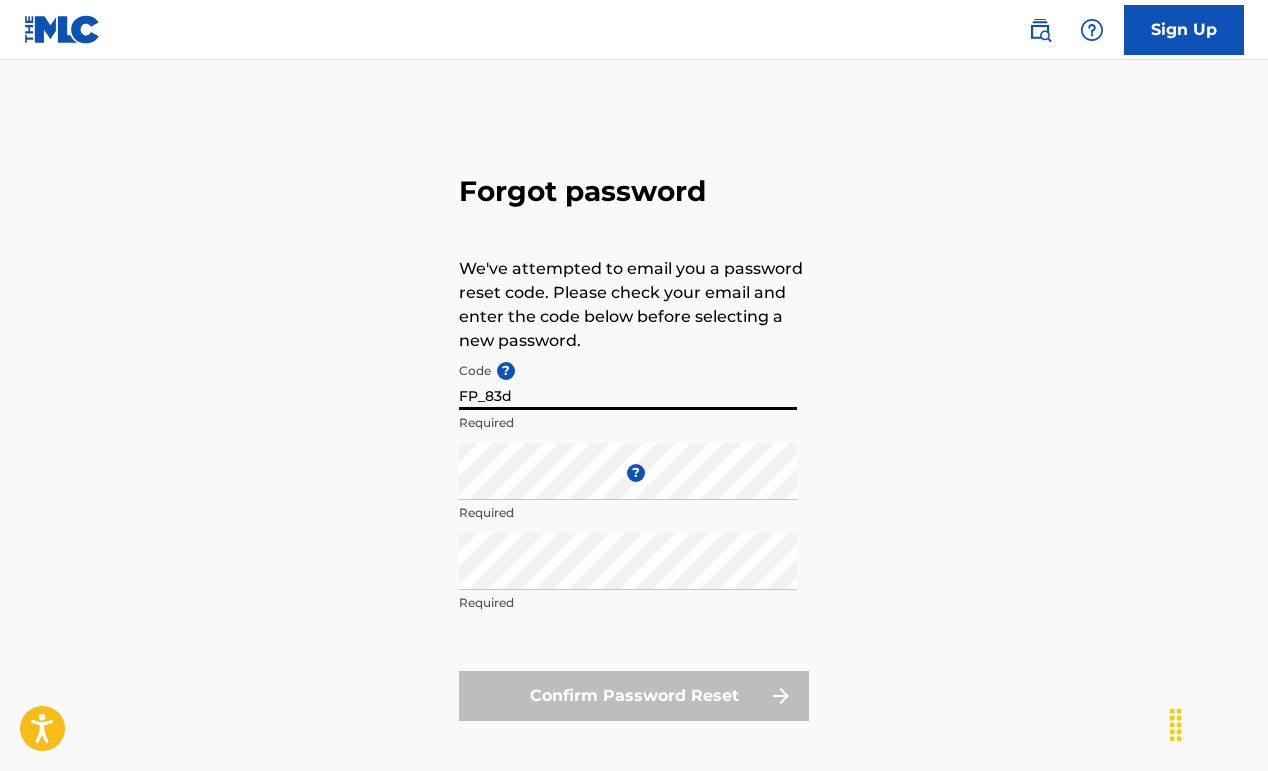 type on "FP_83d5" 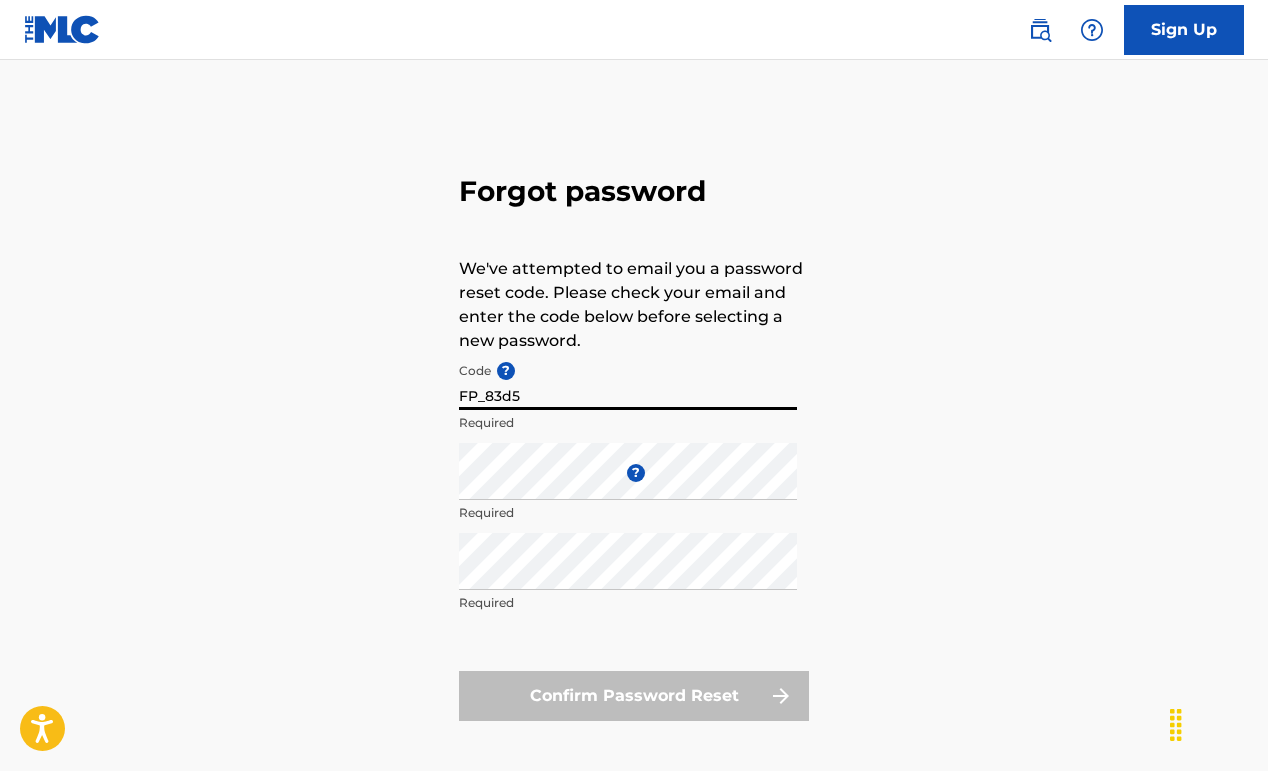 click on "FP_83d5" at bounding box center [628, 381] 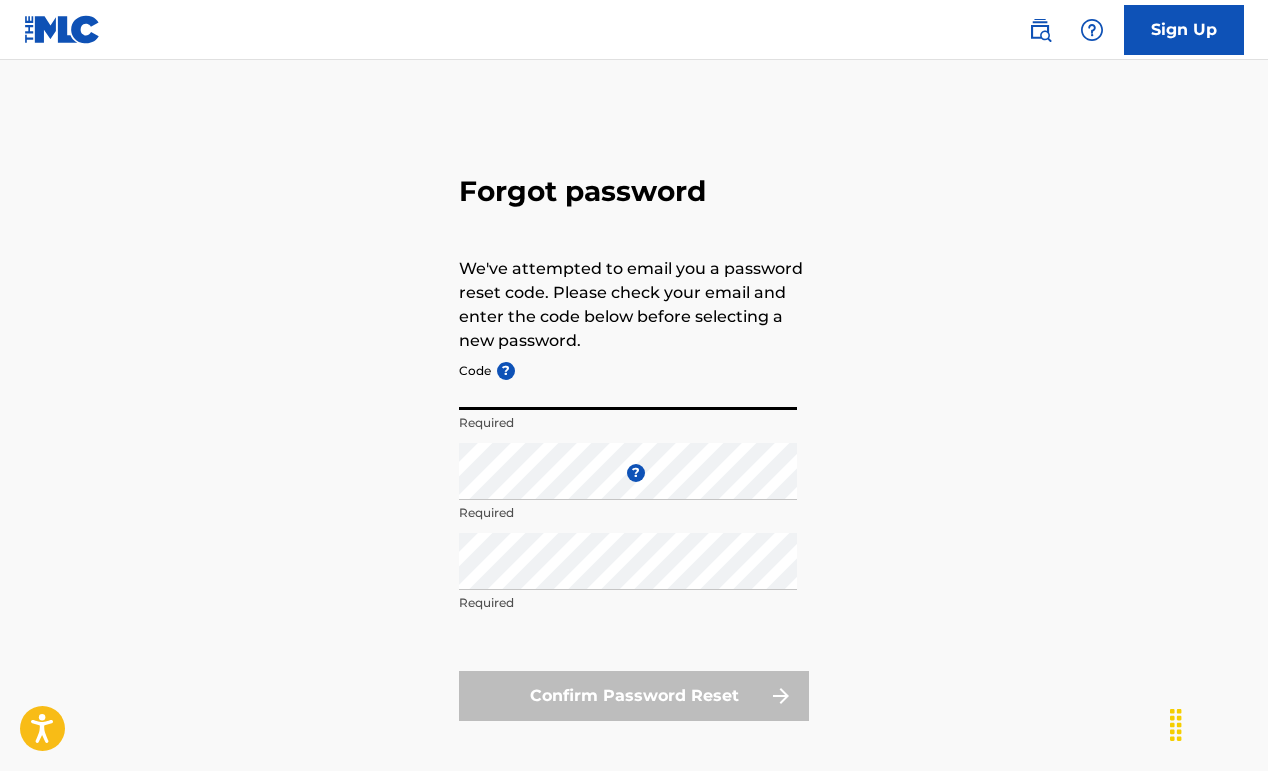 paste on "FP_83d5a802b437752c902d55dd5344" 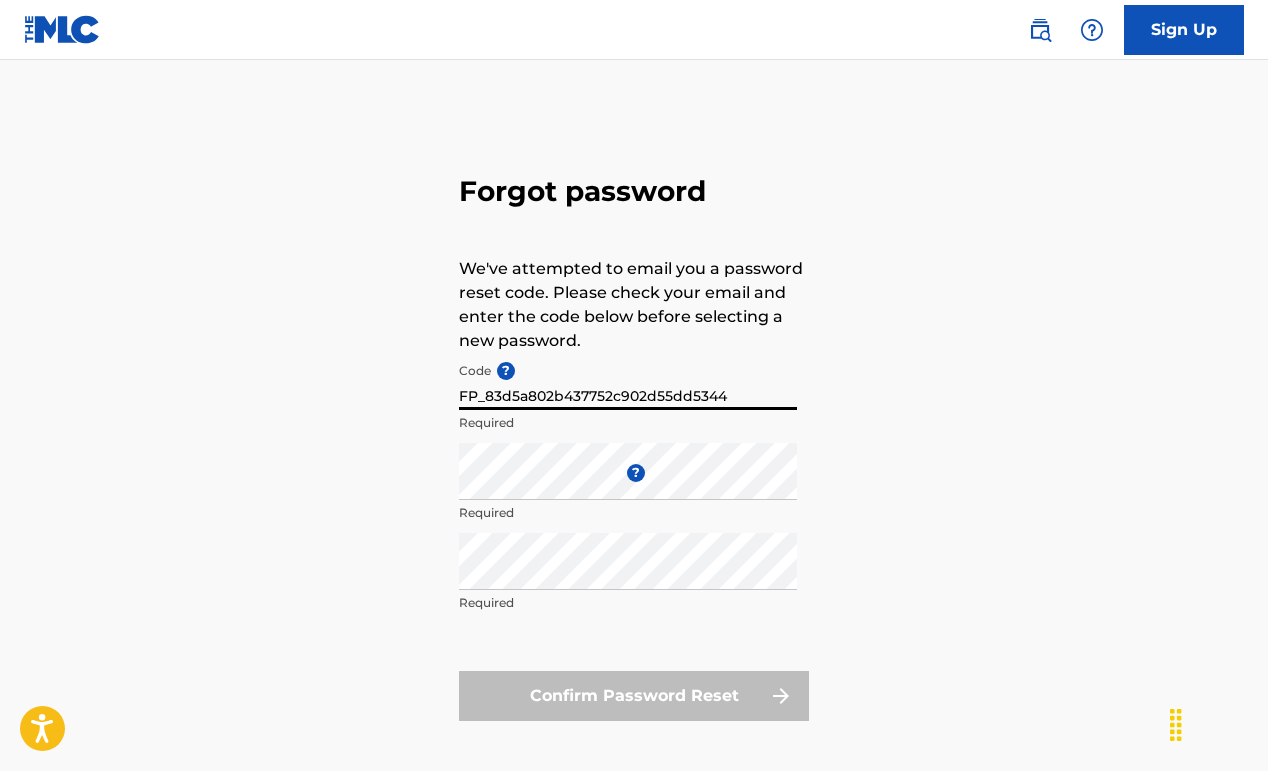 type on "FP_83d5a802b437752c902d55dd5344" 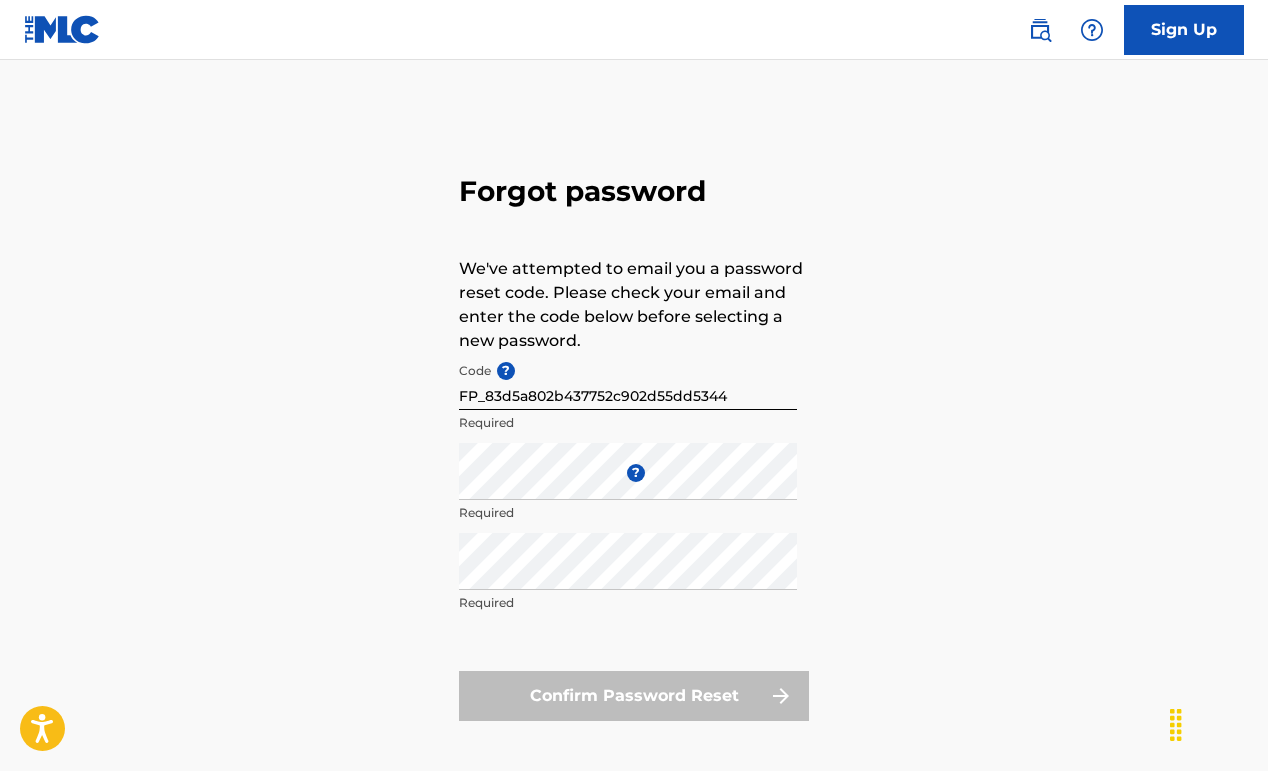 click on "Required" at bounding box center (628, 513) 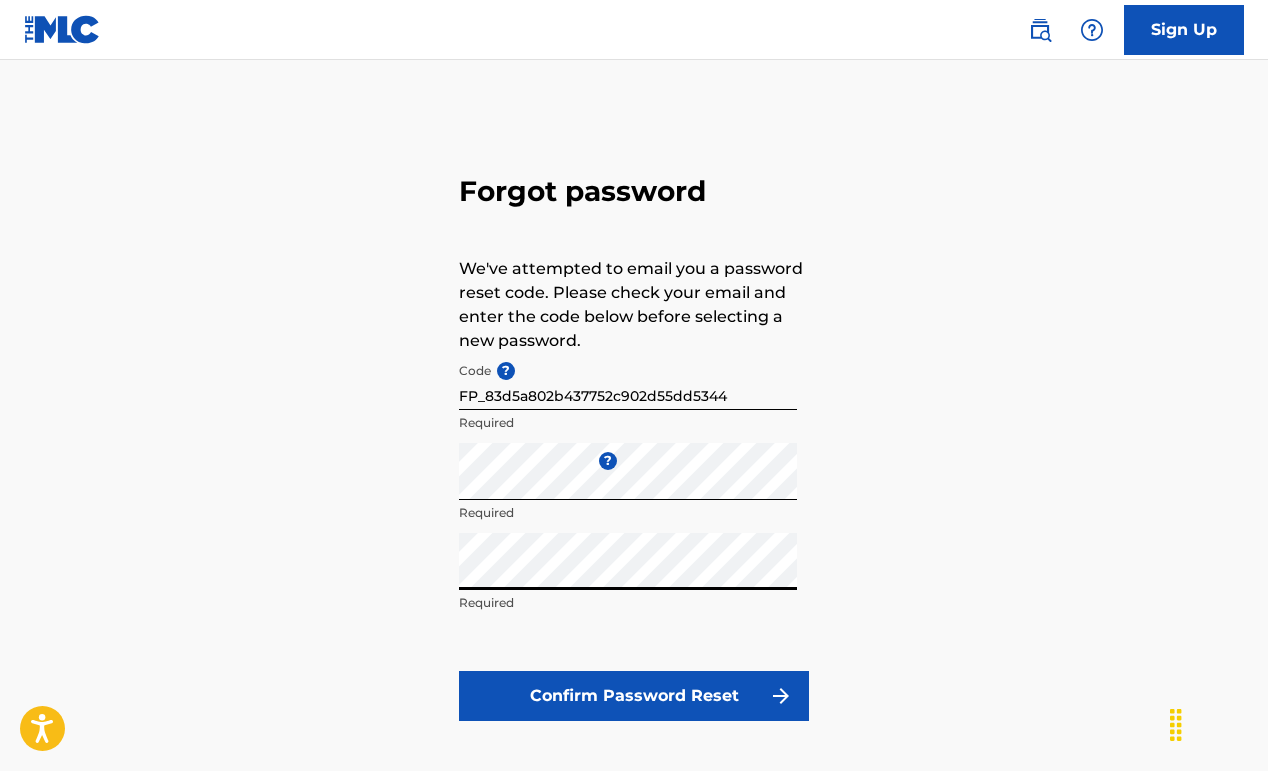 click on "Forgot password We've attempted to email you a password reset code. Please check your email and enter the code below before selecting a new password. Code ? FP_83d5a802b437752c902d55dd5344 Required Enter a new password ? Required Repeat the password Required Confirm Password Reset" at bounding box center (634, 443) 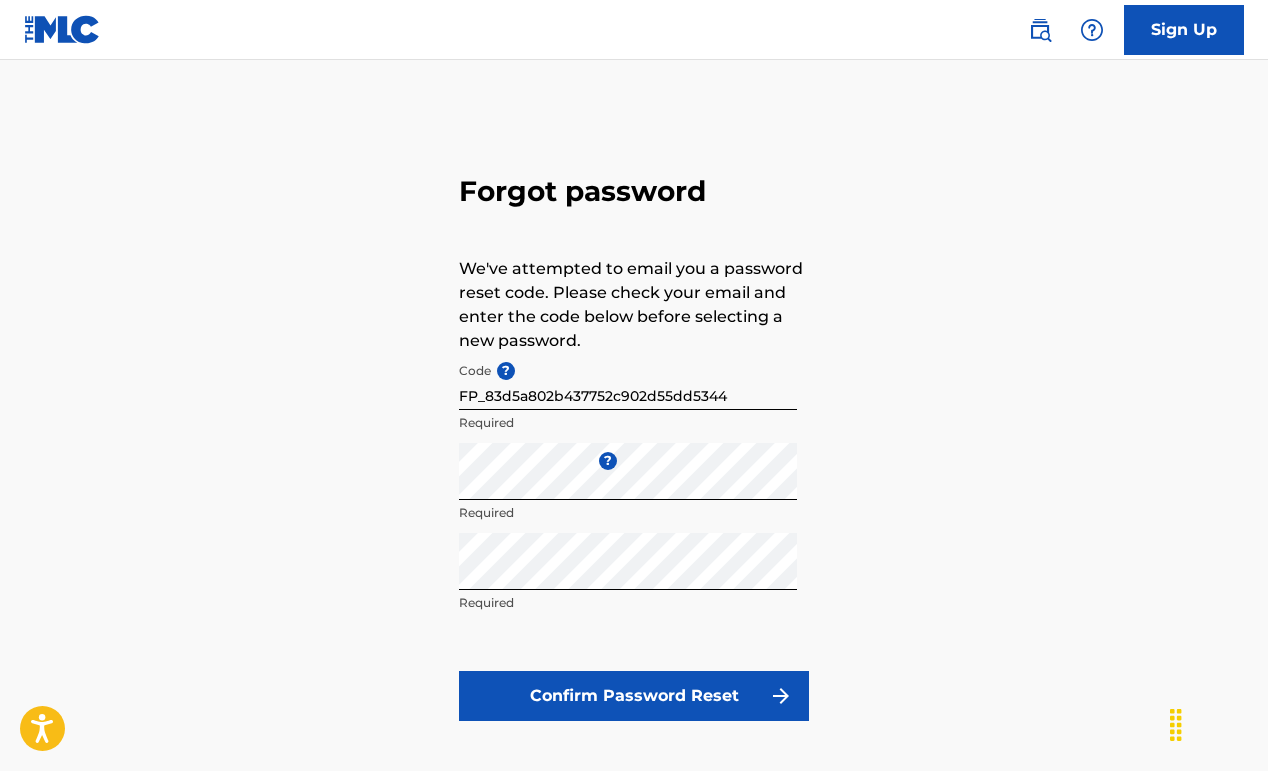 click on "Confirm Password Reset" at bounding box center (634, 696) 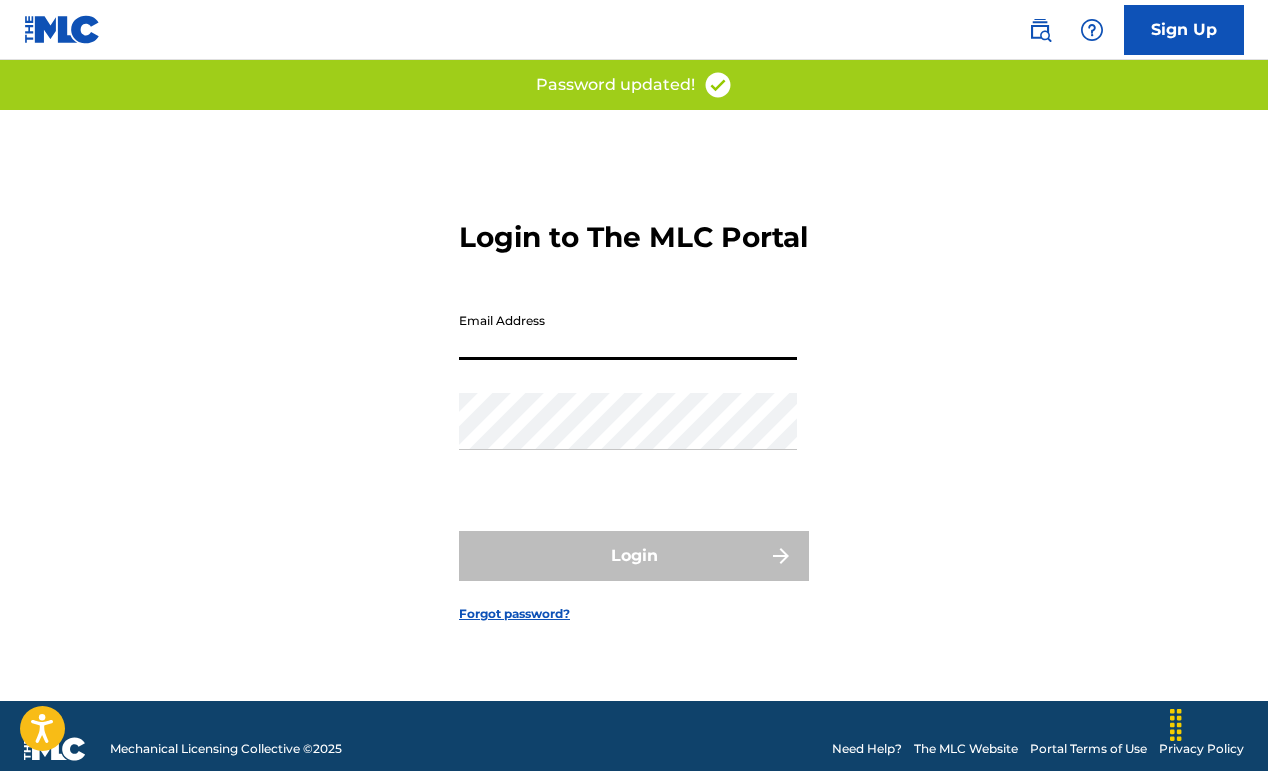 type on "FP_83d5a802b437752c902d55dd5344" 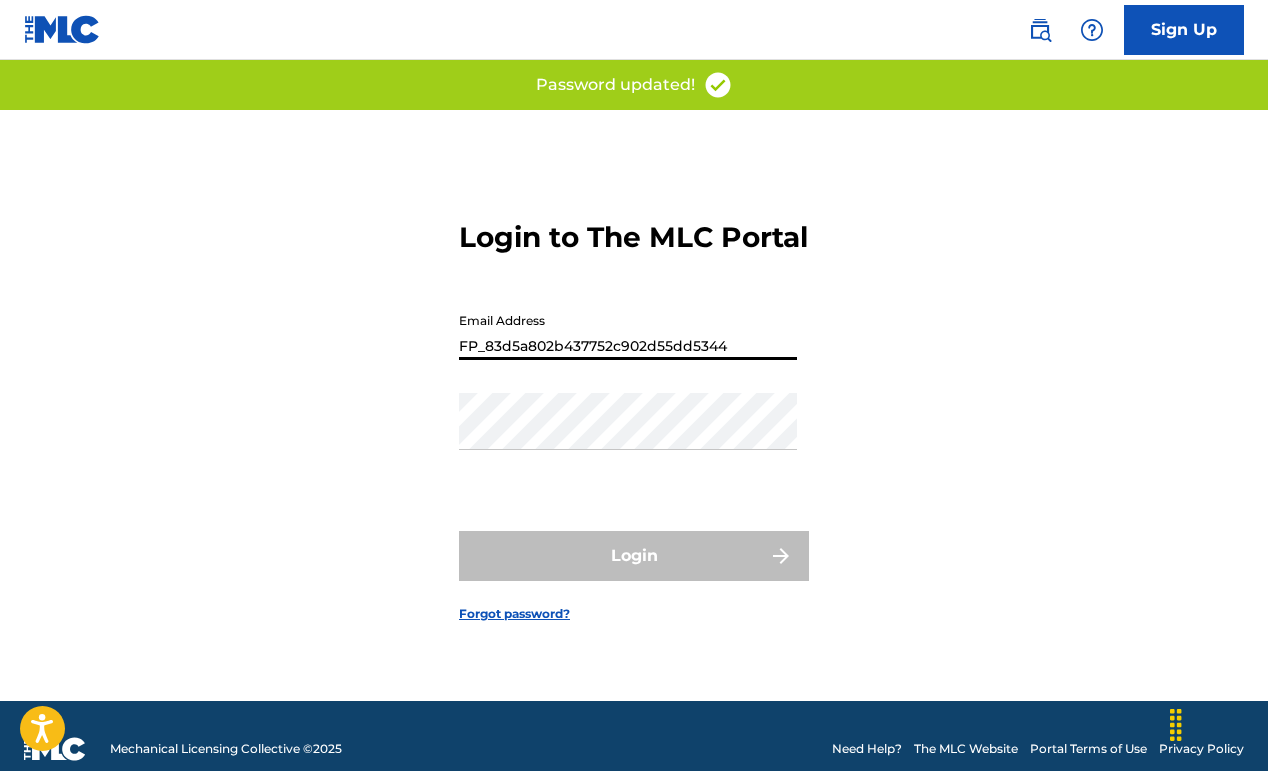 click on "Login" at bounding box center (634, 556) 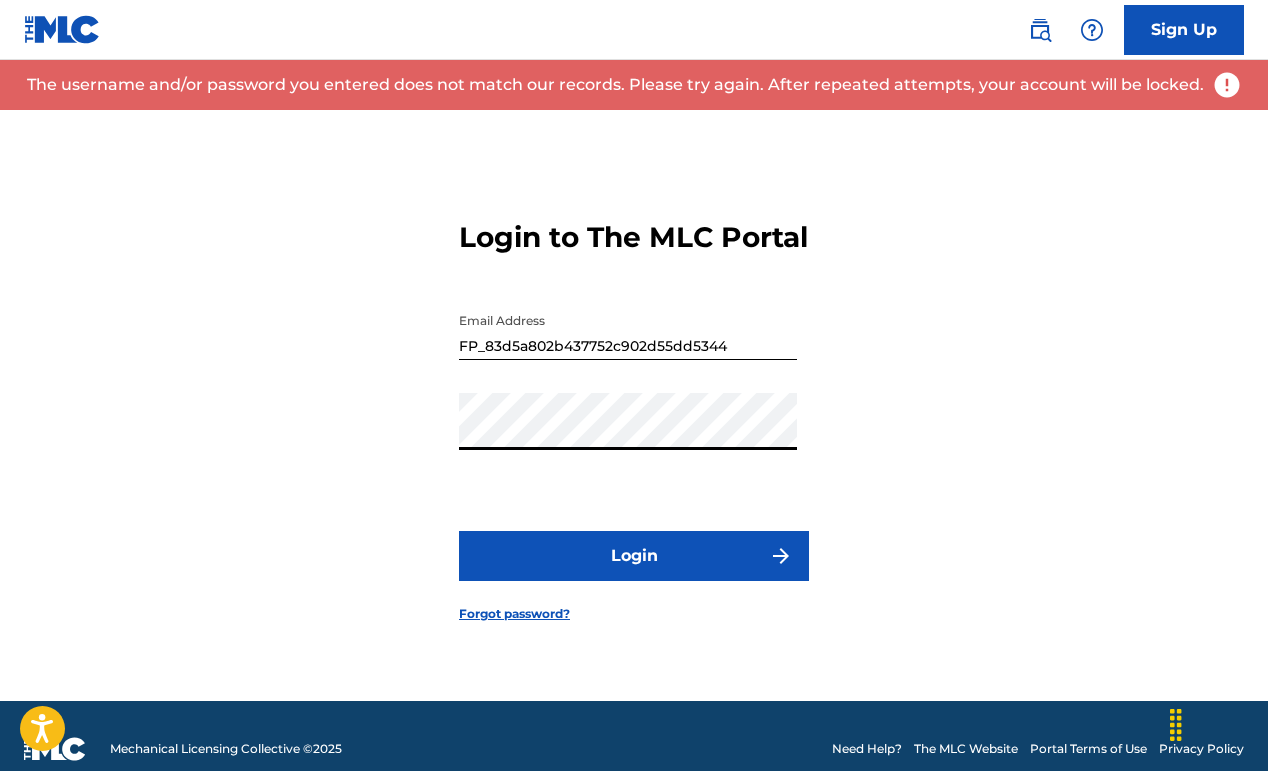 click on "FP_83d5a802b437752c902d55dd5344" at bounding box center [628, 331] 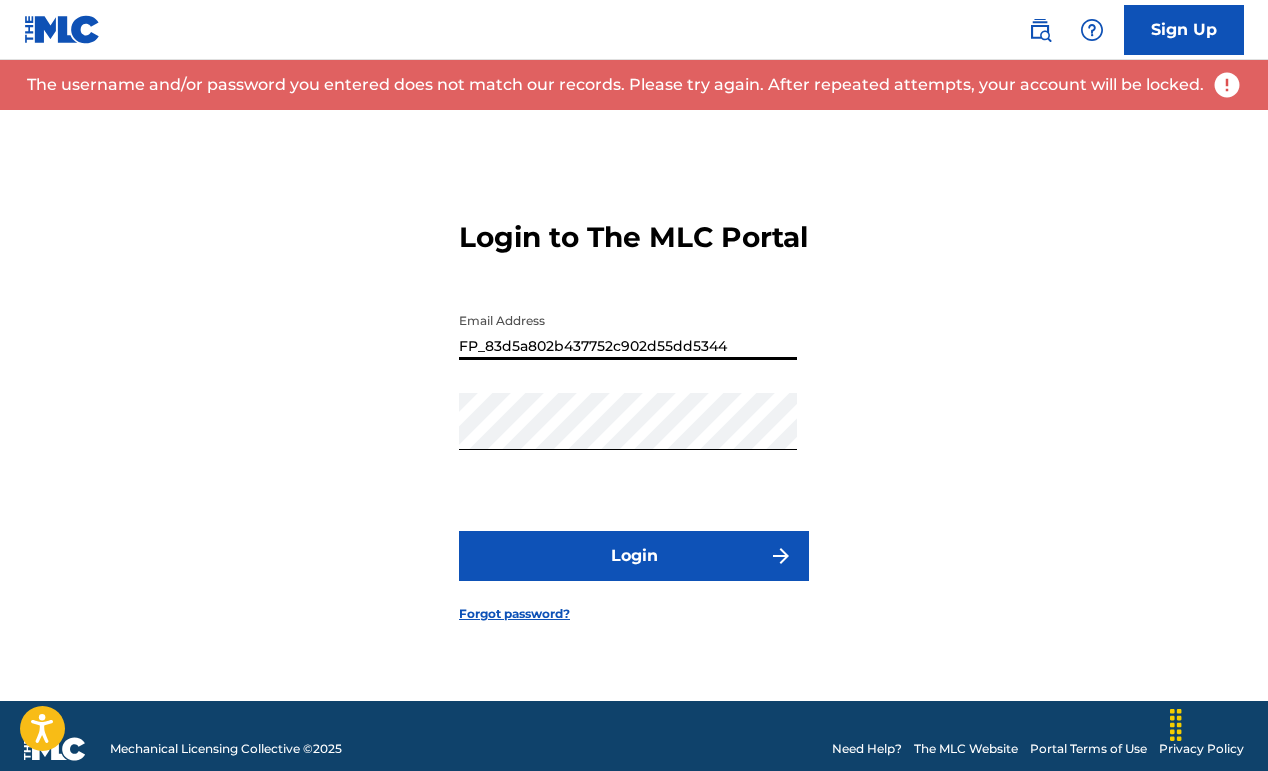 click on "FP_83d5a802b437752c902d55dd5344" at bounding box center (628, 331) 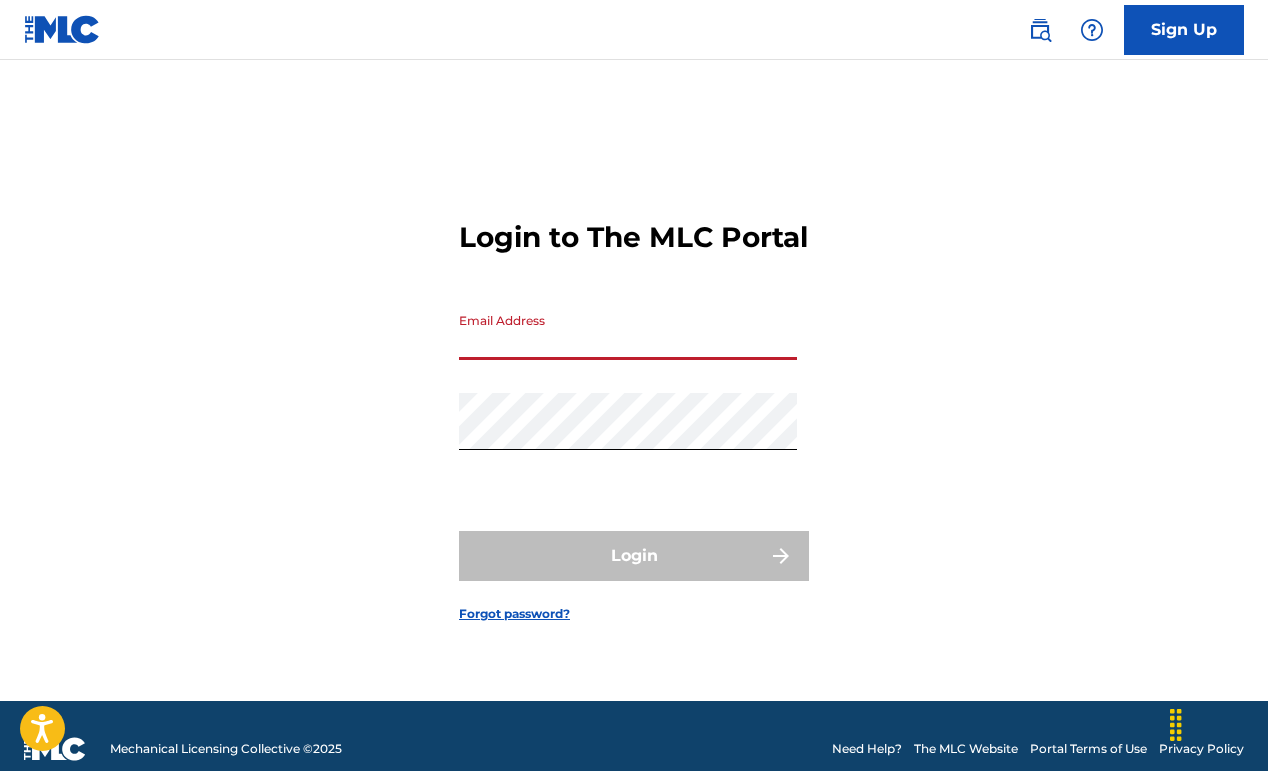 click on "Email Address" at bounding box center (628, 331) 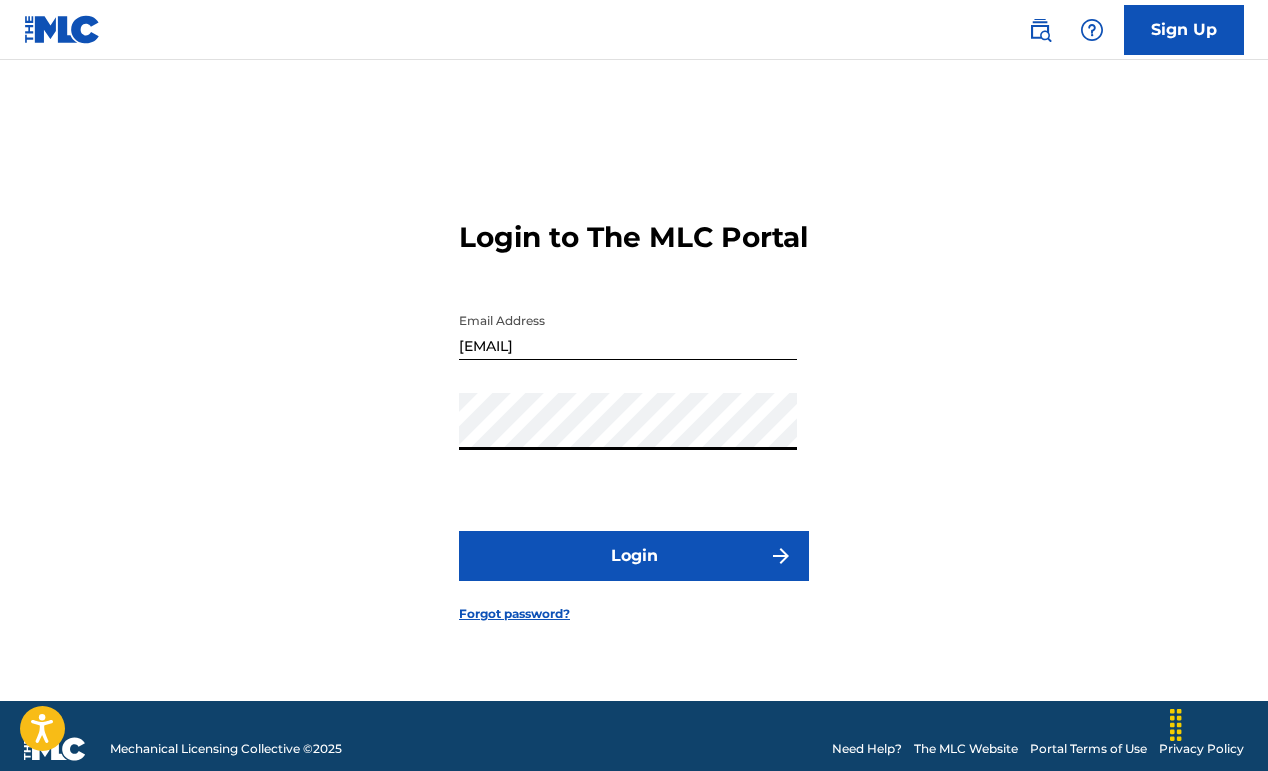 click on "Login" at bounding box center (634, 556) 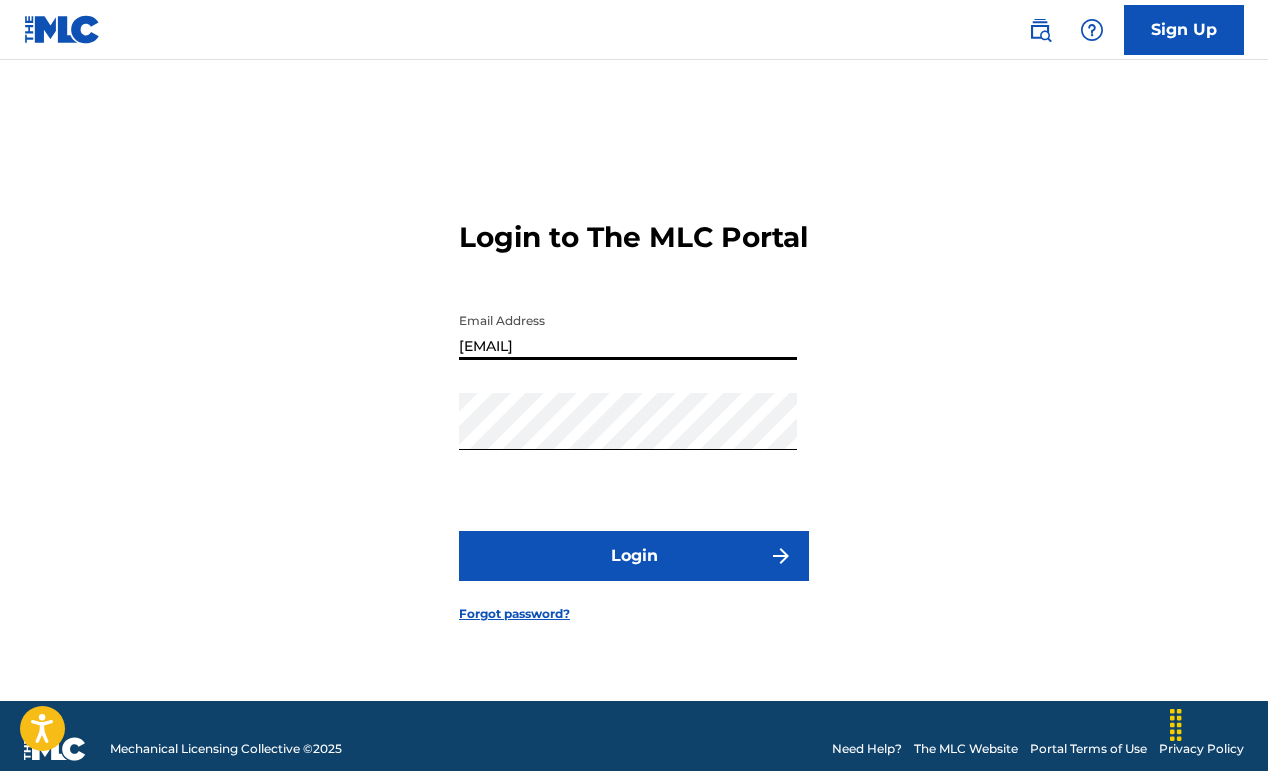 click on "[EMAIL]" at bounding box center (628, 331) 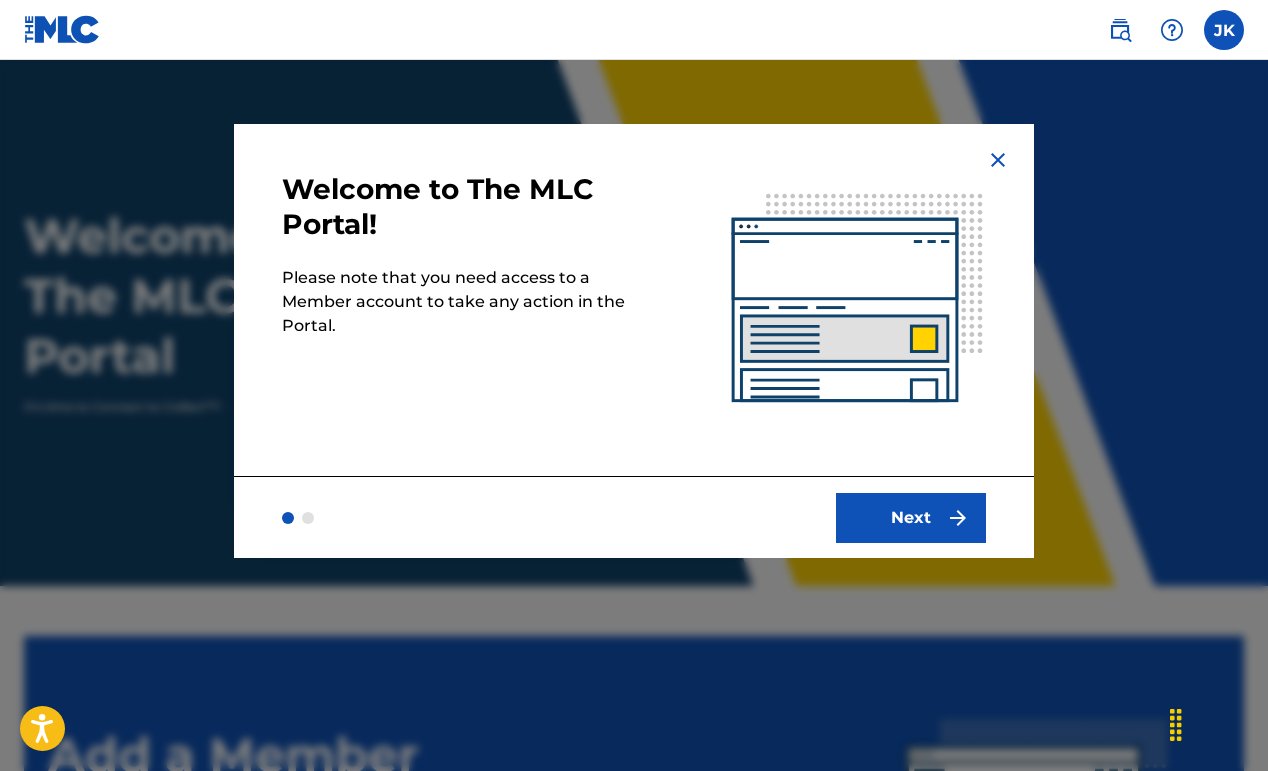 scroll, scrollTop: 0, scrollLeft: 0, axis: both 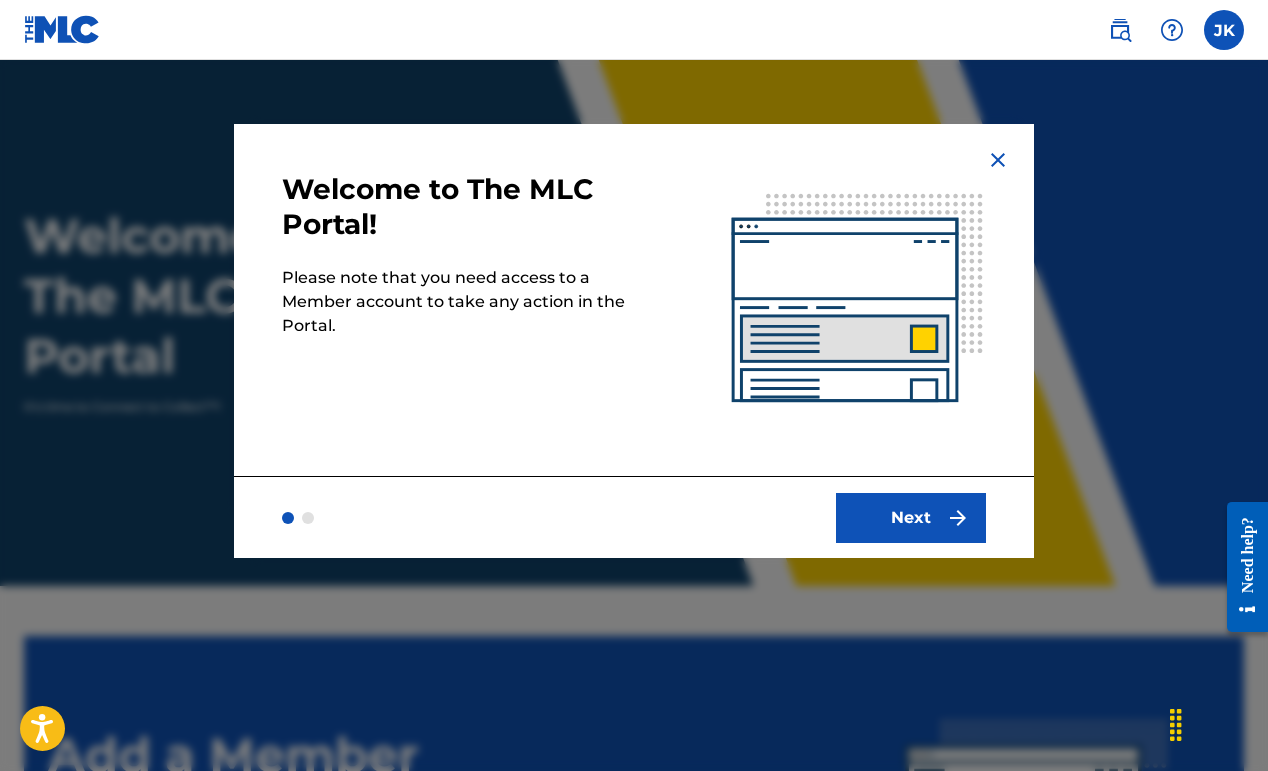 click at bounding box center [958, 518] 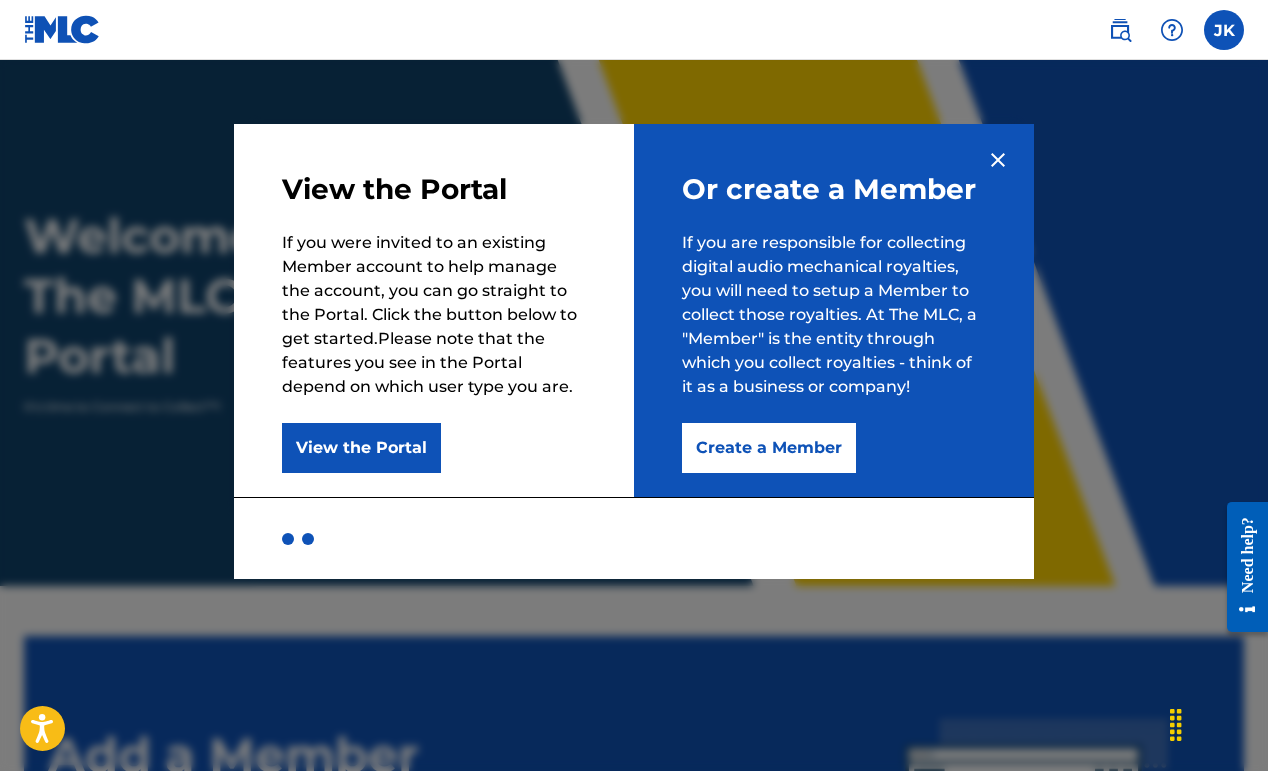 click on "Create a Member" at bounding box center (769, 448) 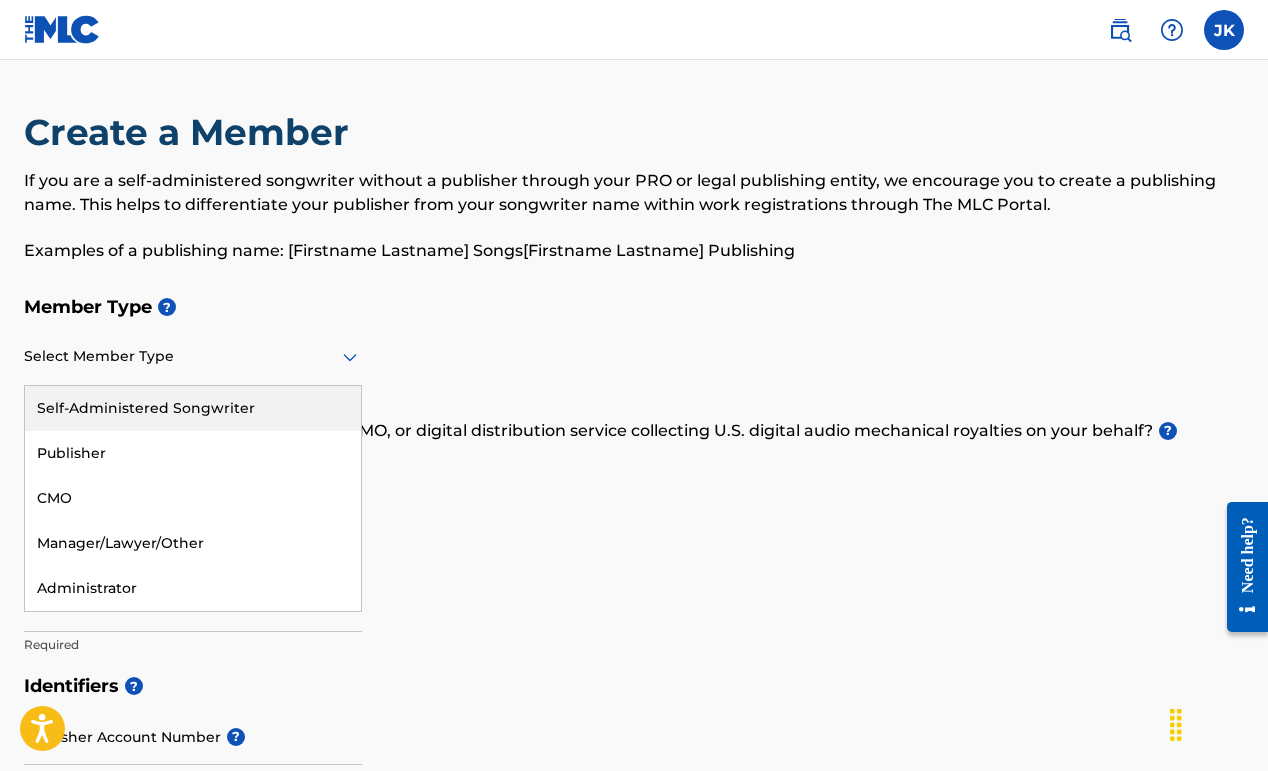 click at bounding box center [193, 356] 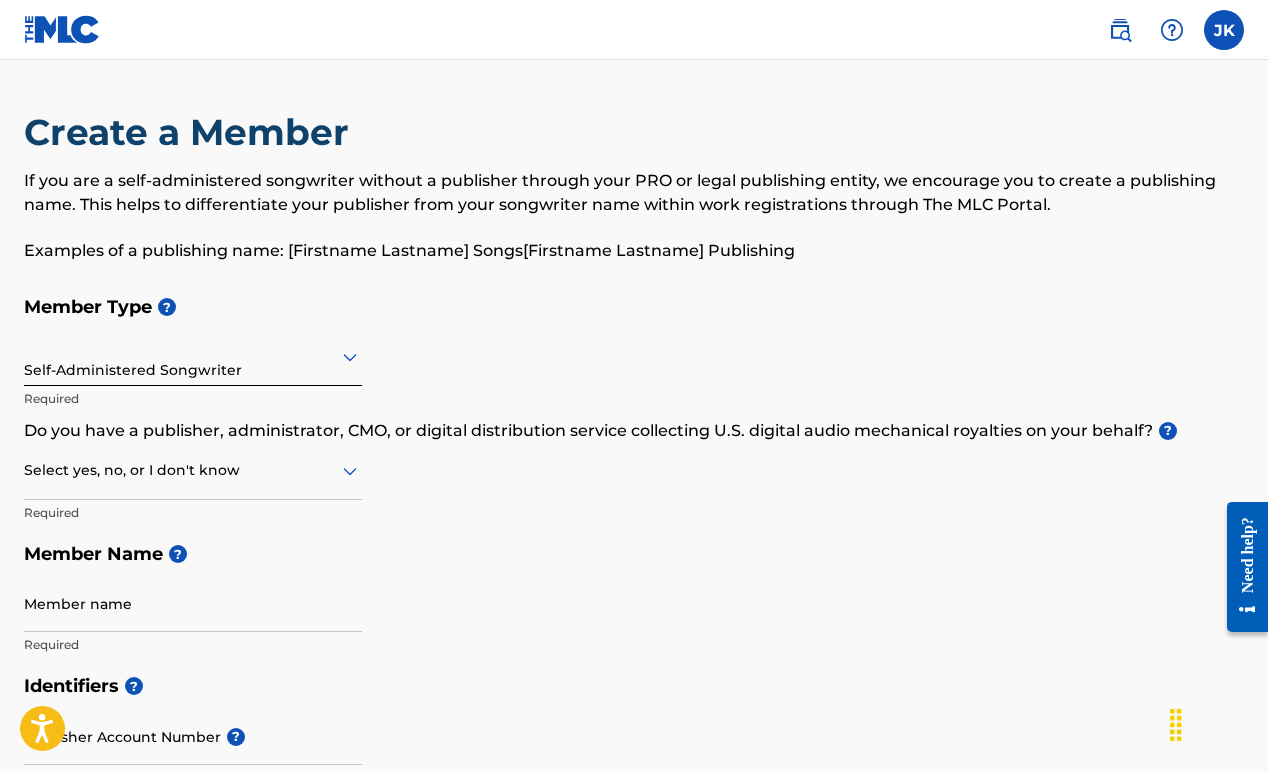 click at bounding box center [193, 470] 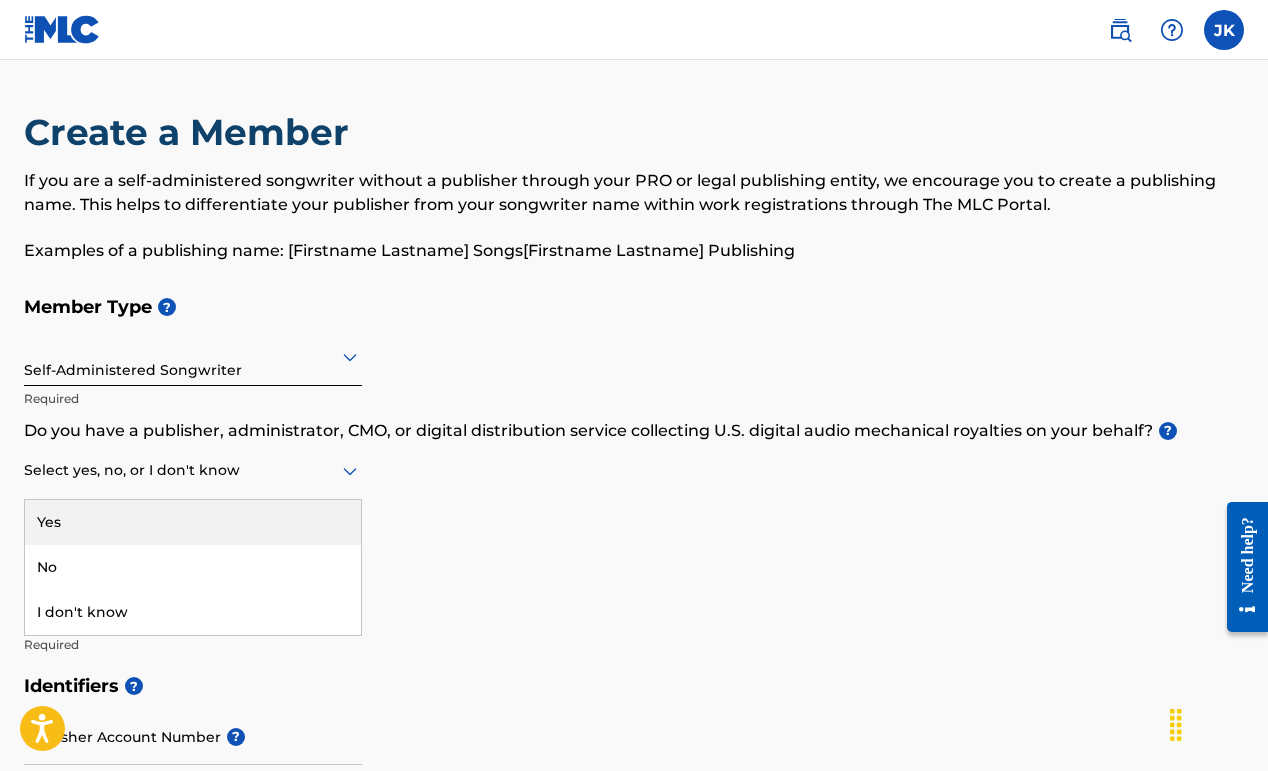 click on "Yes" at bounding box center (193, 522) 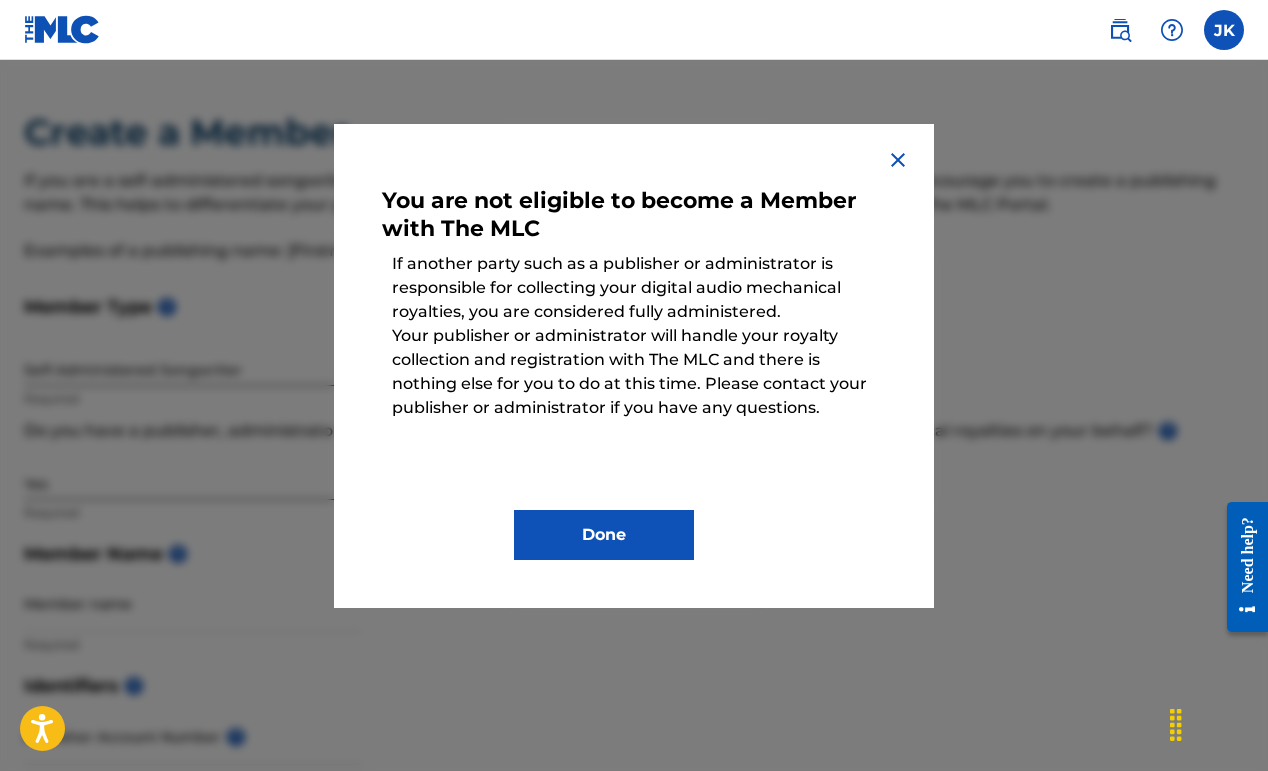 click at bounding box center [898, 160] 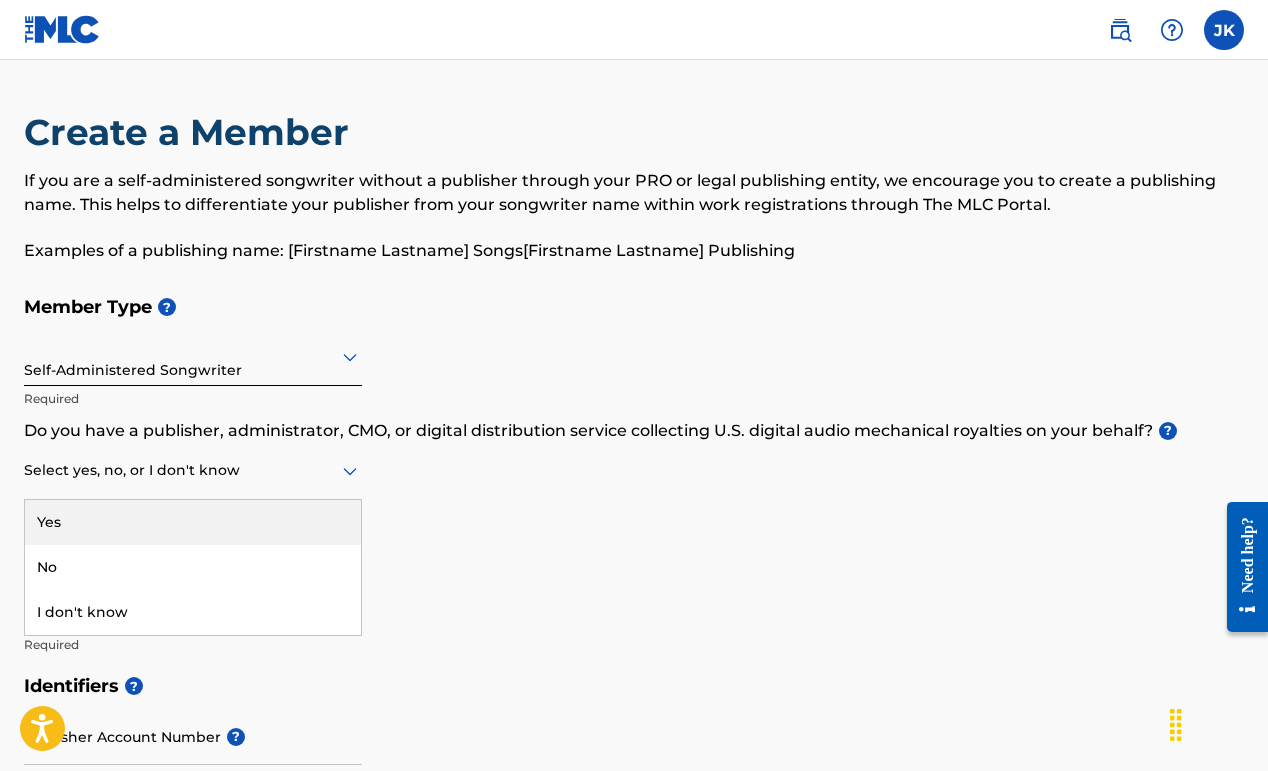 click at bounding box center (193, 470) 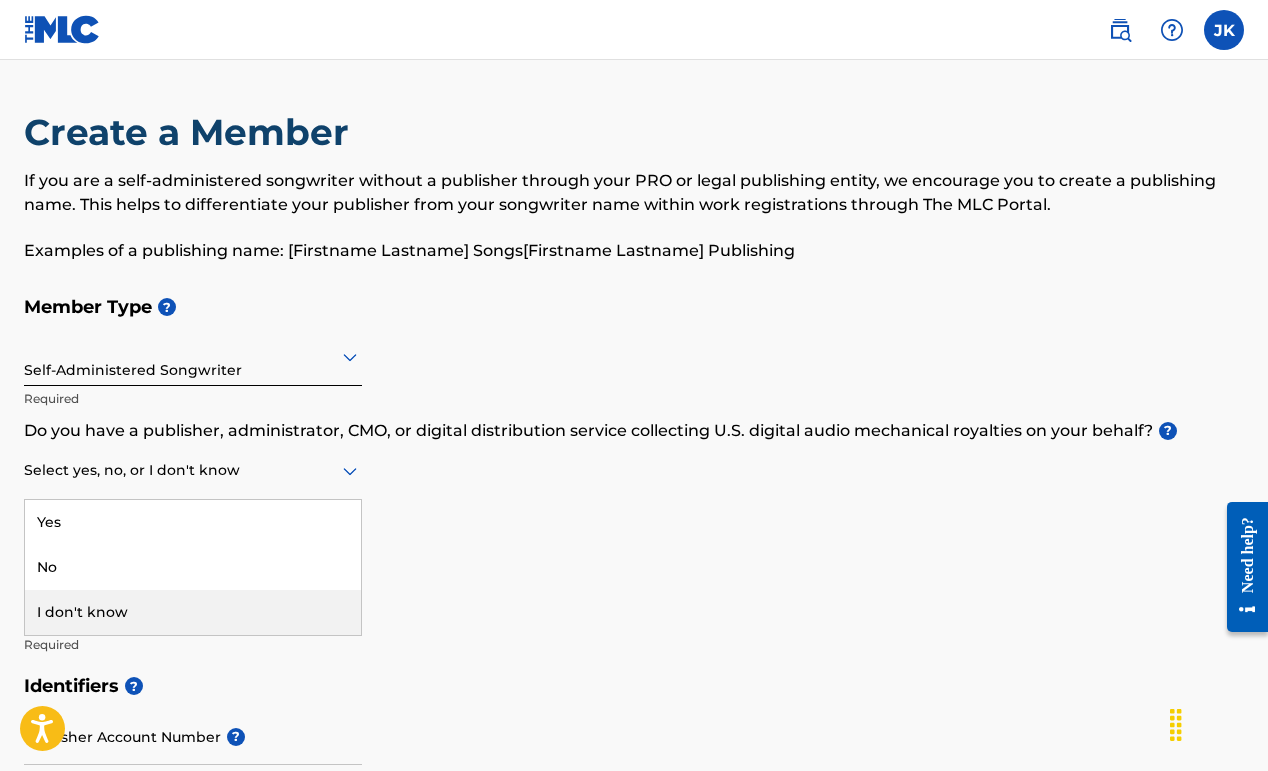 click on "I don't know" at bounding box center (193, 612) 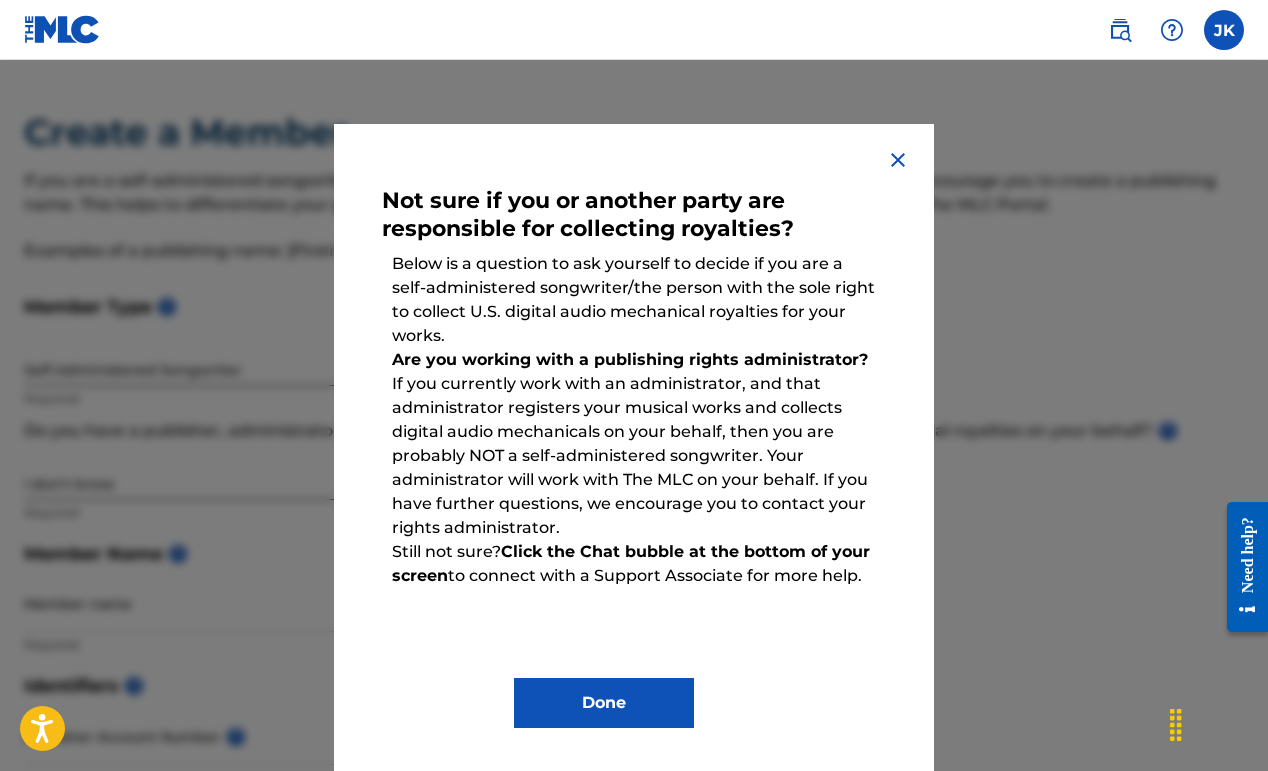 click on "Done" at bounding box center [604, 703] 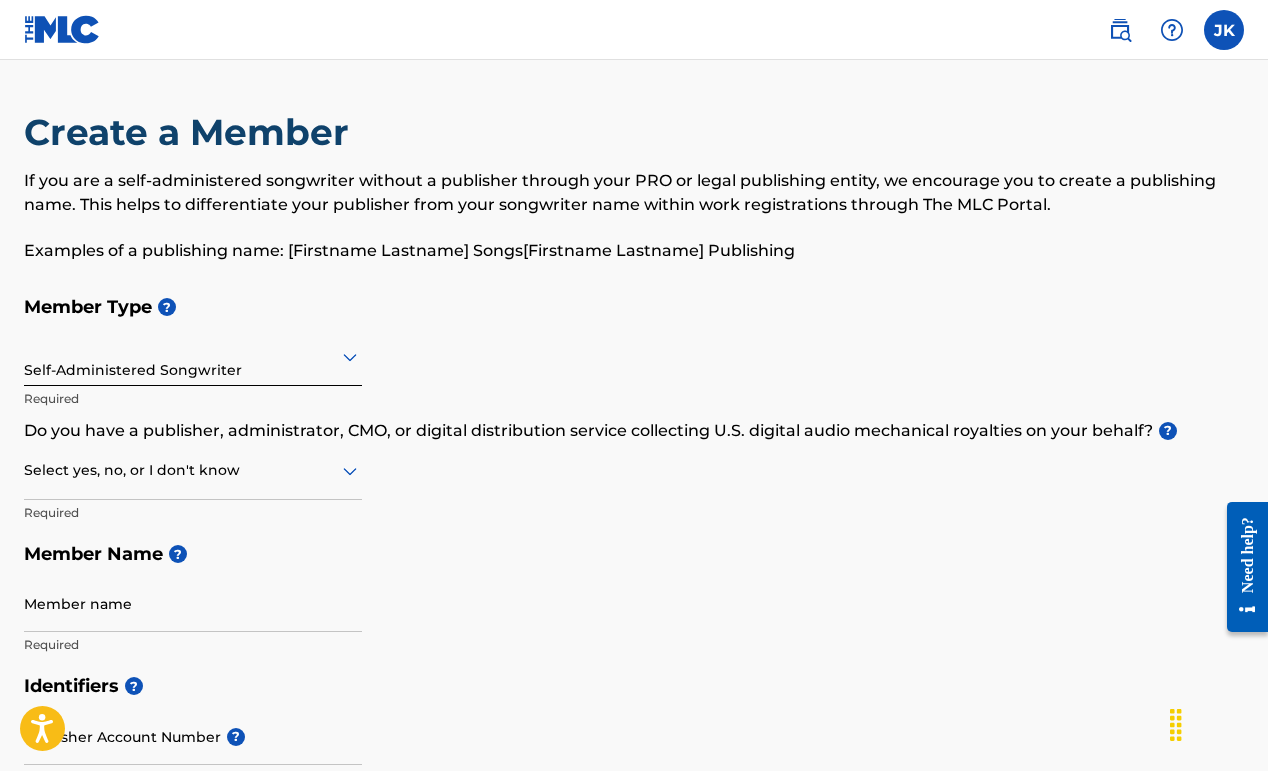 click at bounding box center (193, 470) 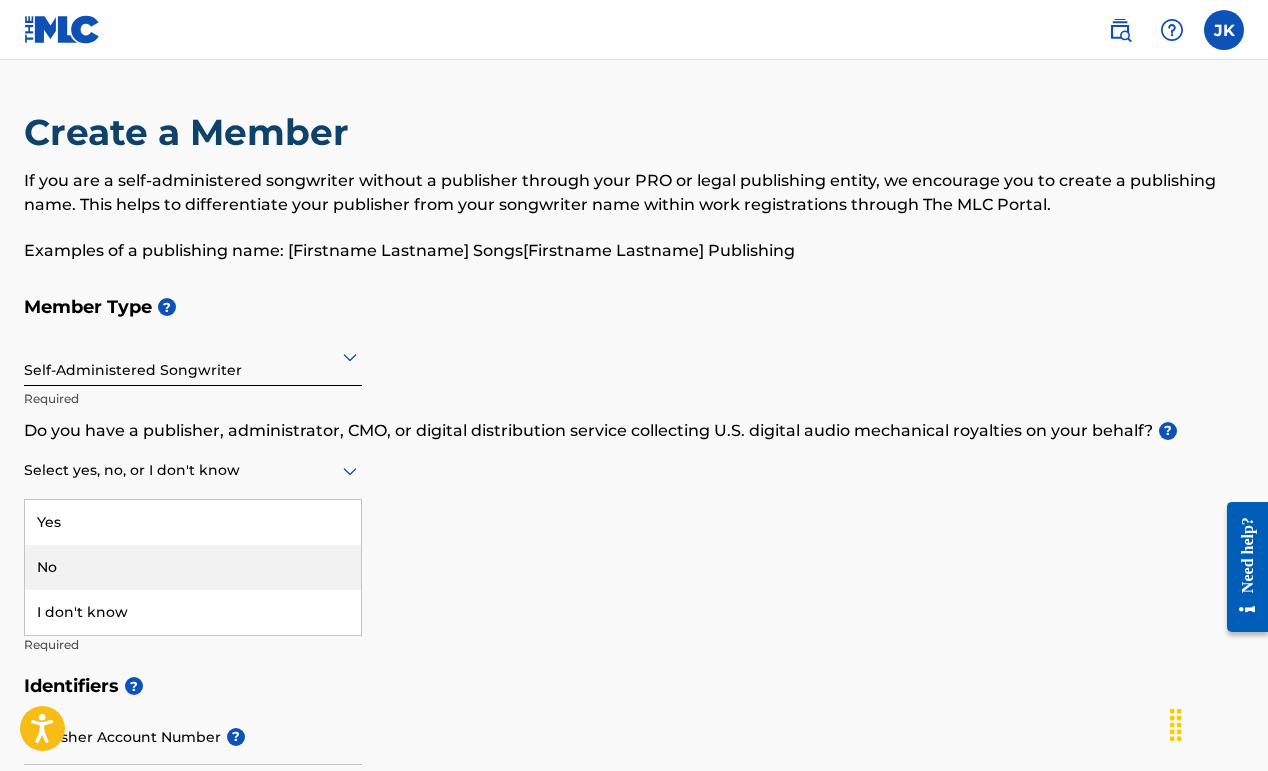 click on "No" at bounding box center (193, 567) 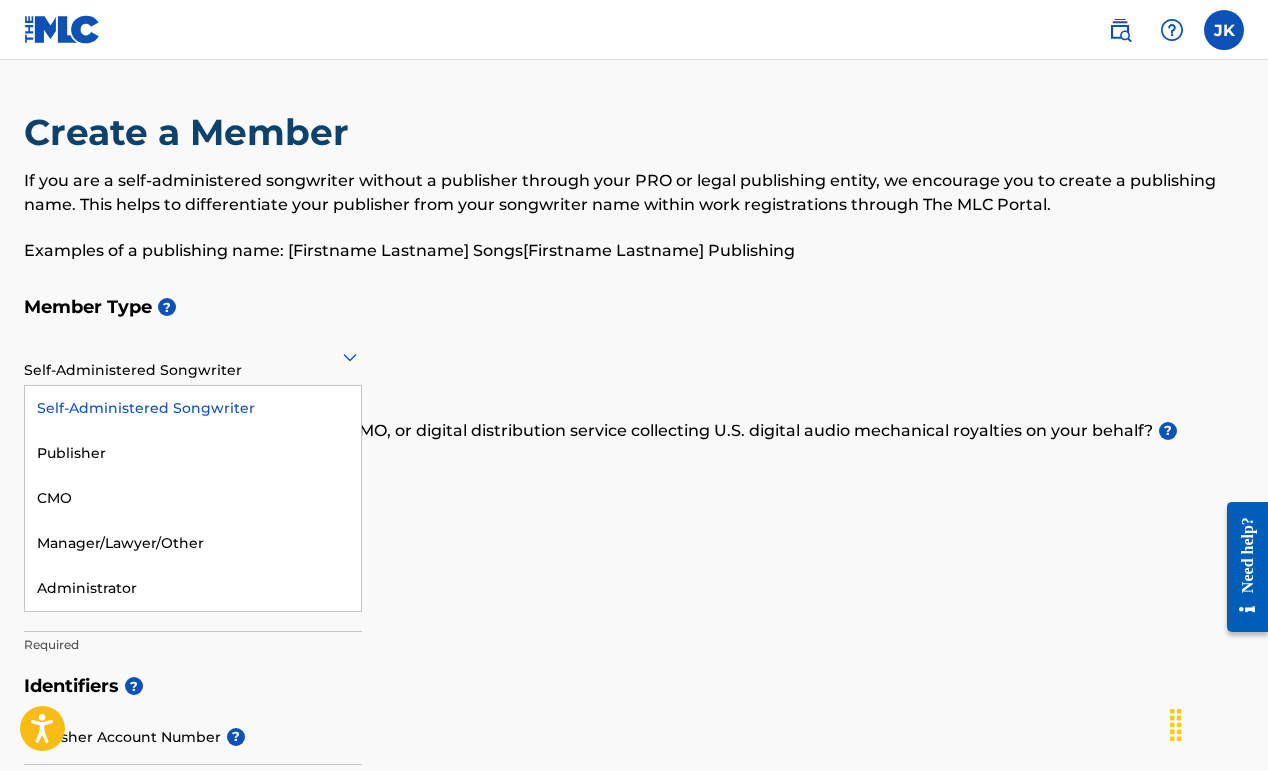 click on "Self-Administered Songwriter" at bounding box center [193, 356] 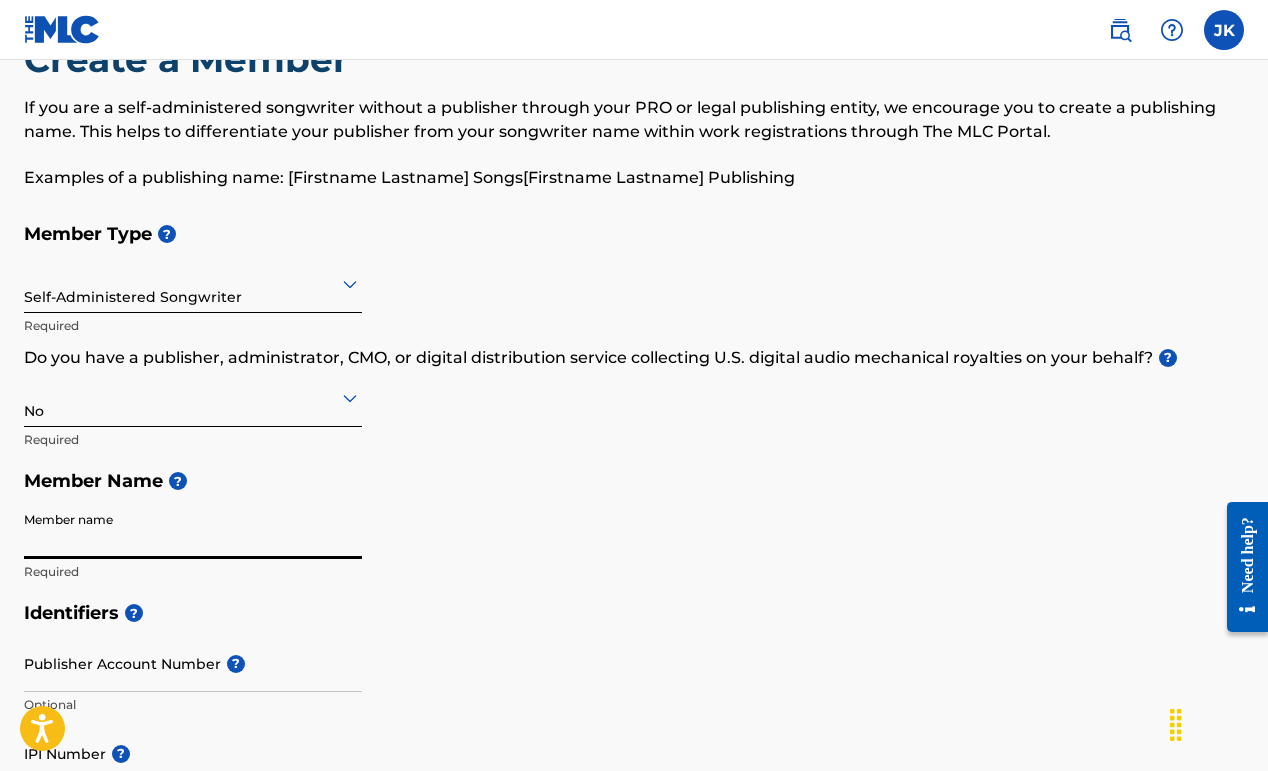 scroll, scrollTop: 74, scrollLeft: 0, axis: vertical 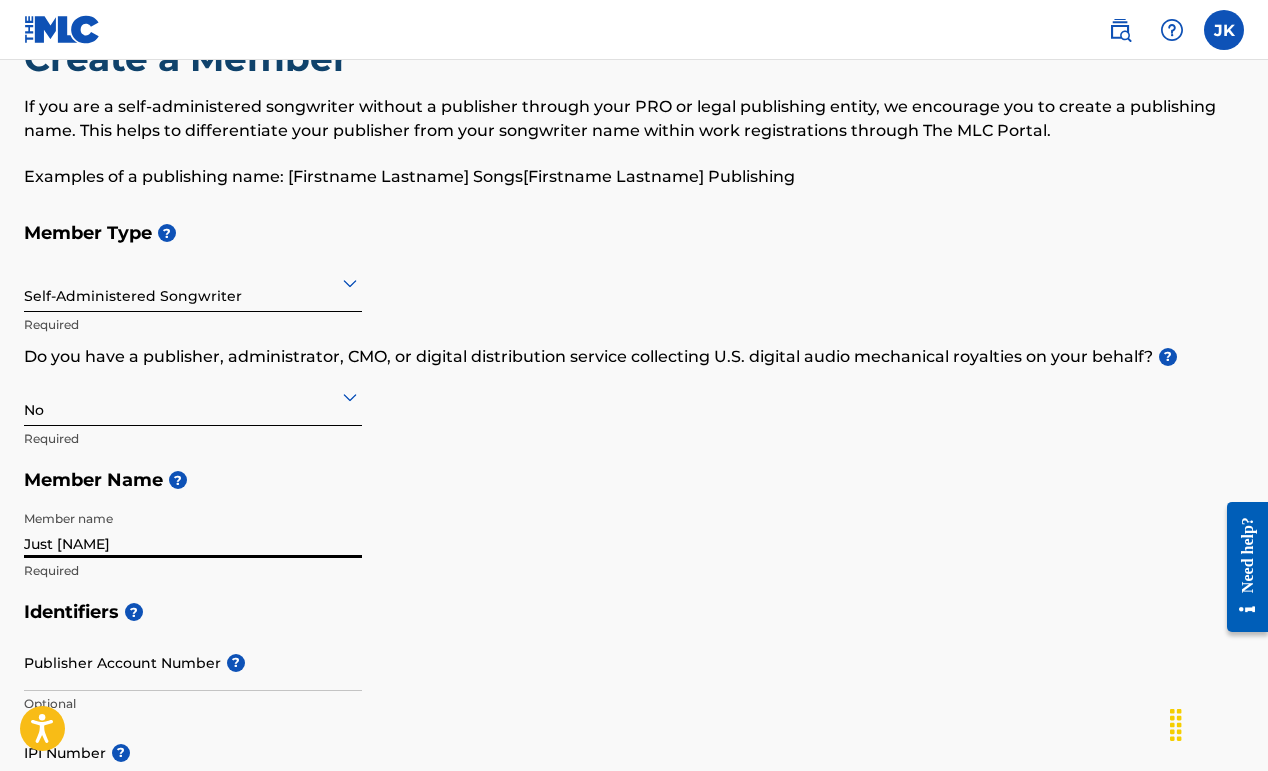 type on "Just [NAME]" 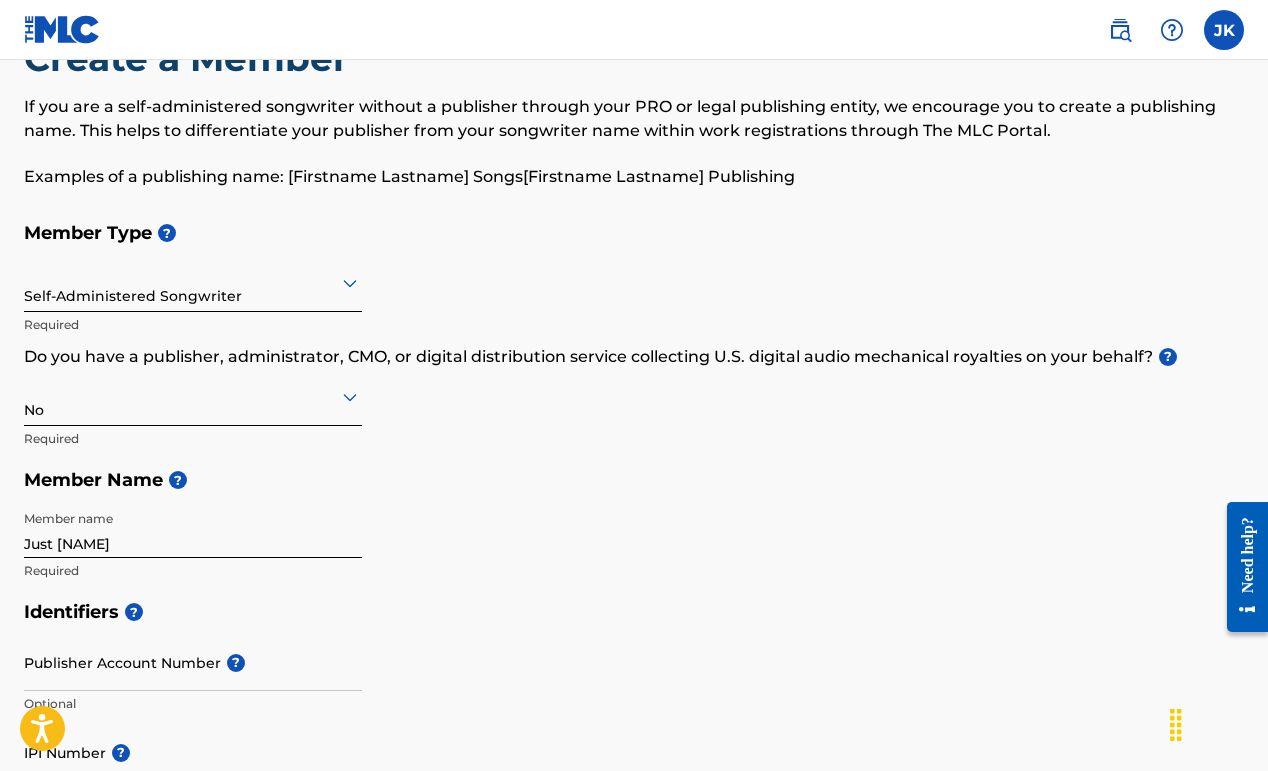 click on "Member Type ? Self-Administered Songwriter Required Do you have a publisher, administrator, CMO, or digital distribution service collecting U.S. digital audio mechanical royalties on your behalf? ? No Required Member Name ? Member name Just [NAME] Required" at bounding box center (634, 401) 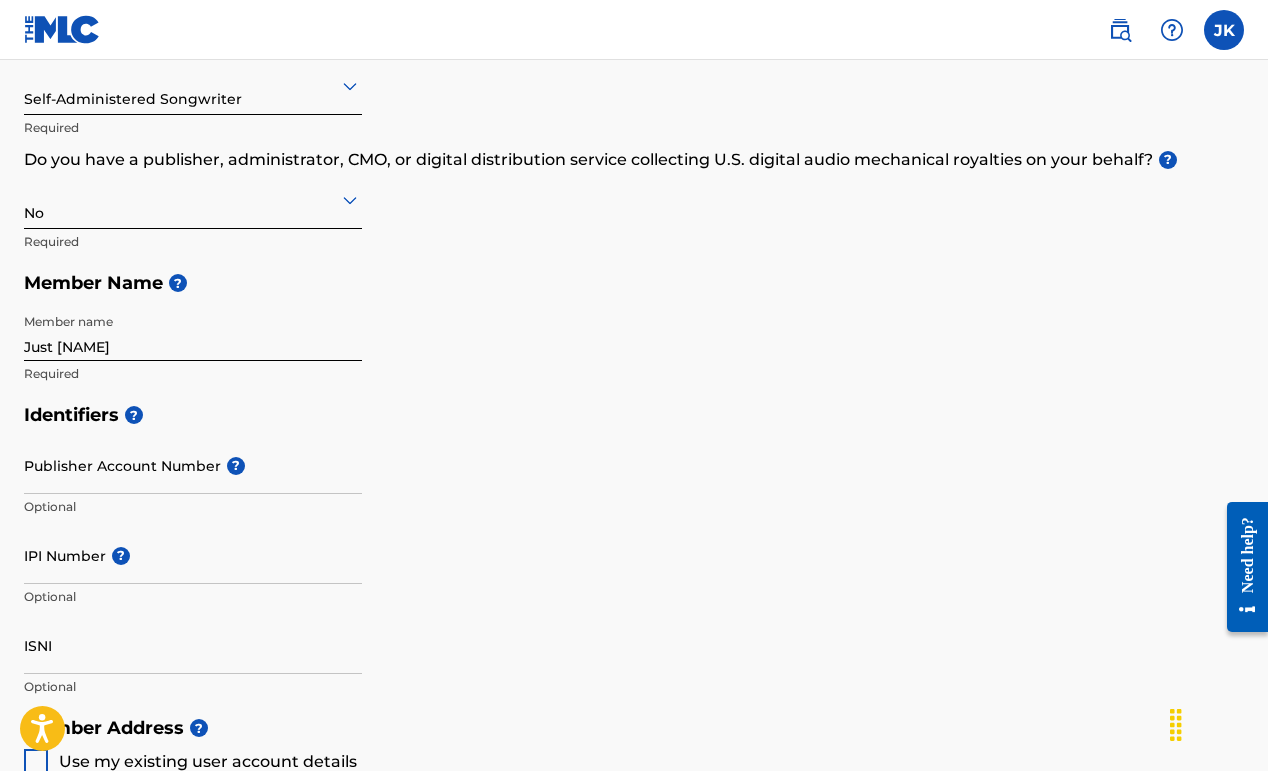 scroll, scrollTop: 319, scrollLeft: 0, axis: vertical 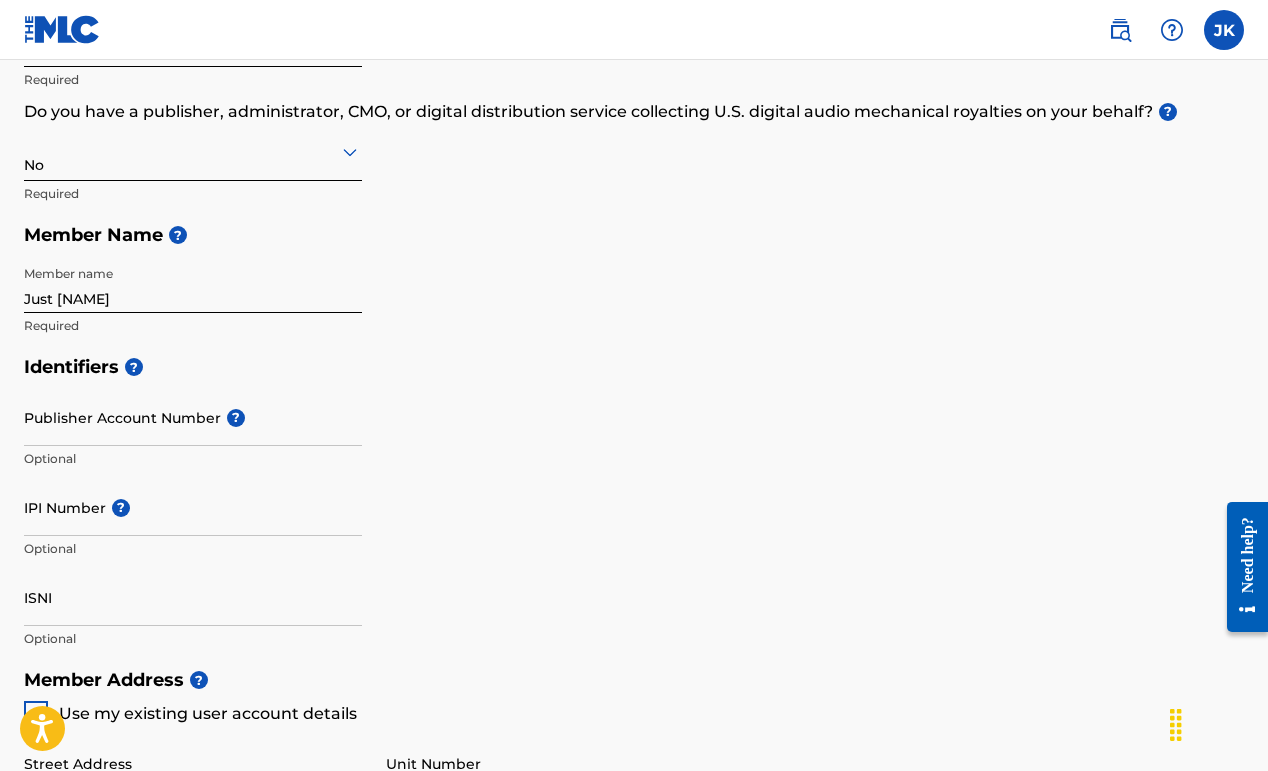 click on "Publisher Account Number ?" at bounding box center (193, 417) 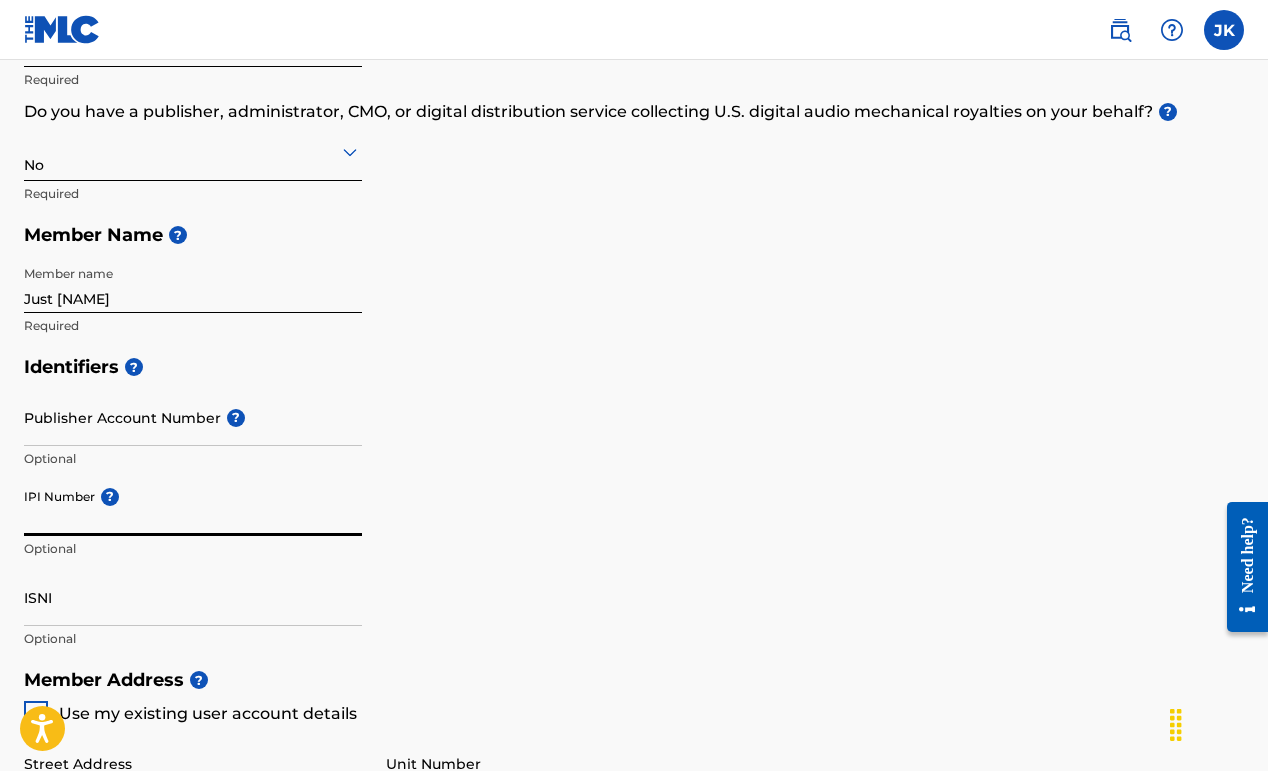 click on "IPI Number ?" at bounding box center [193, 507] 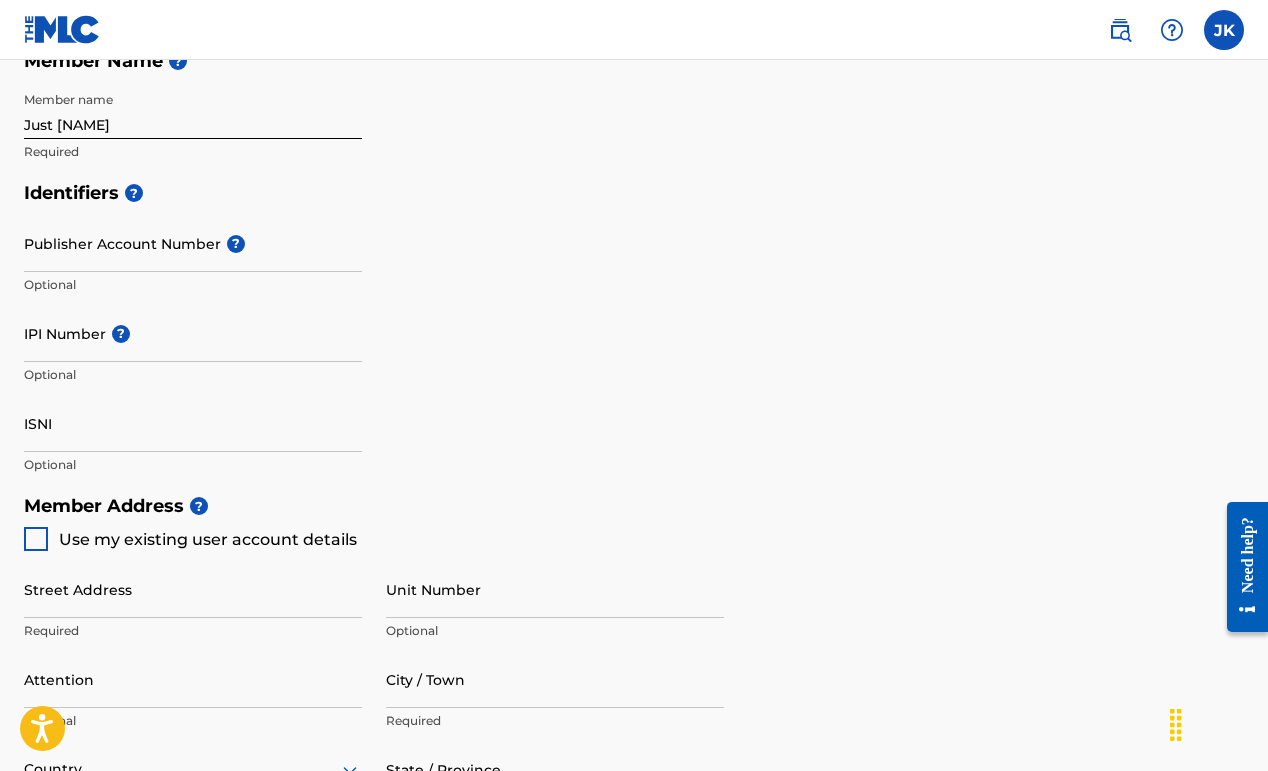 scroll, scrollTop: 501, scrollLeft: 0, axis: vertical 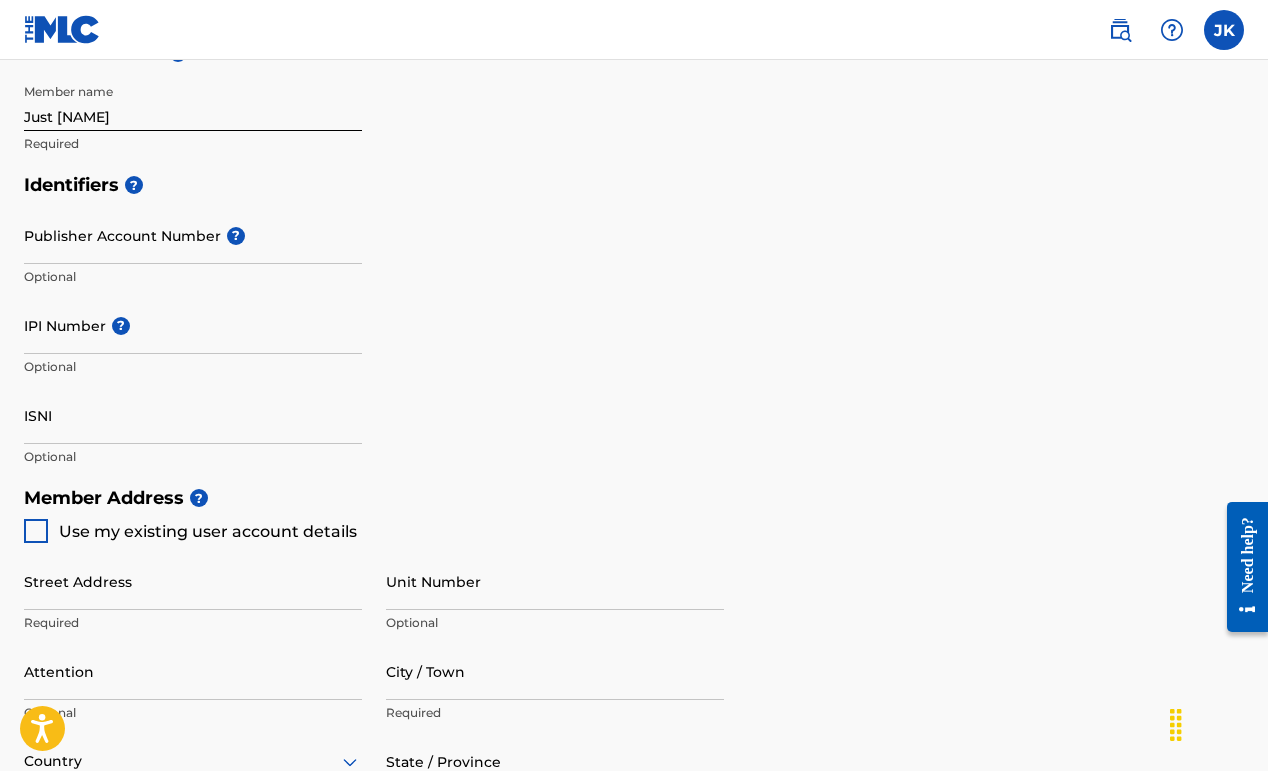 click on "Use my existing user account details" at bounding box center [208, 531] 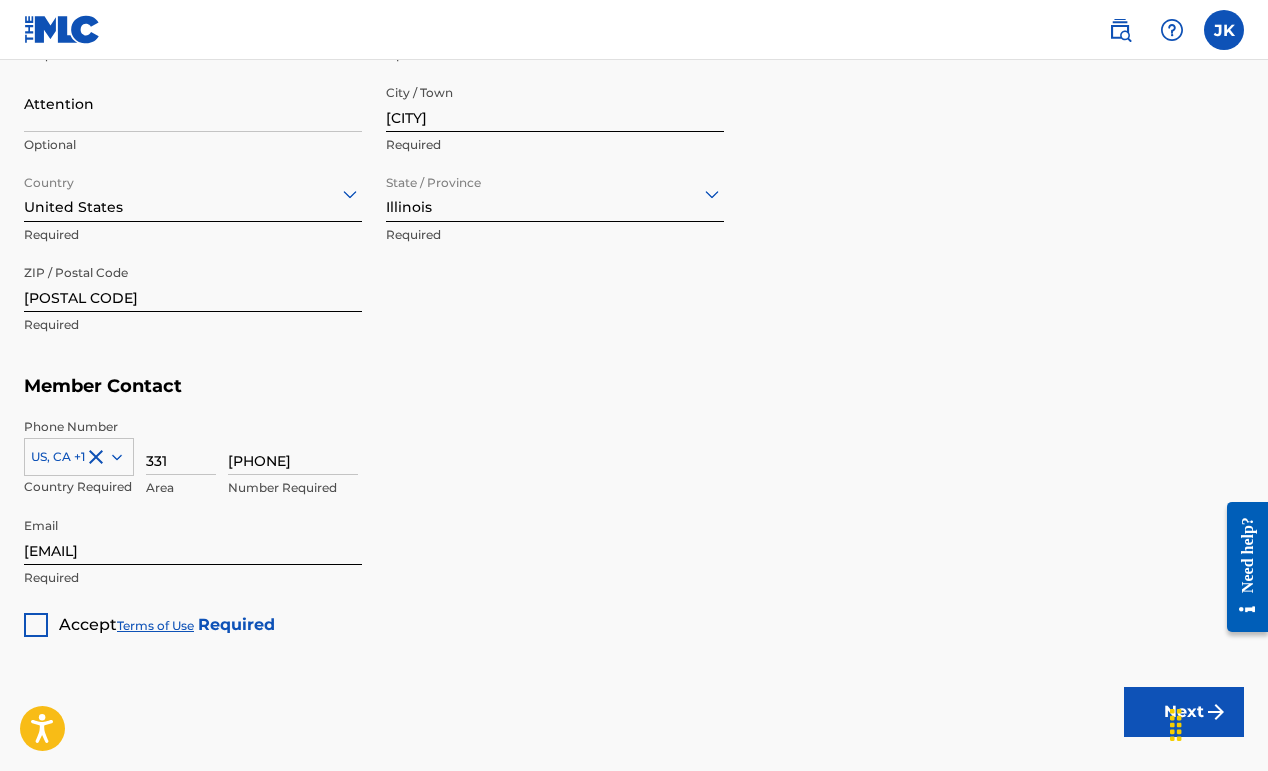 scroll, scrollTop: 1178, scrollLeft: 0, axis: vertical 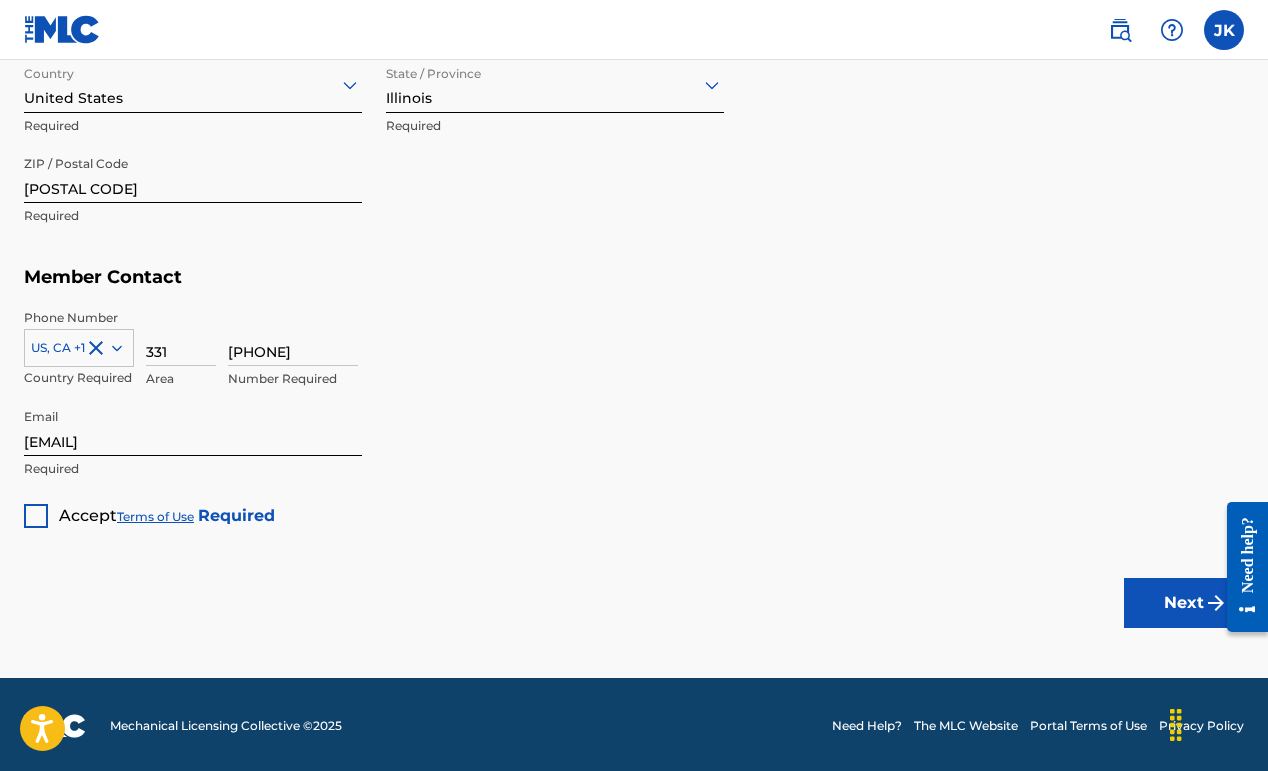 click at bounding box center (36, 516) 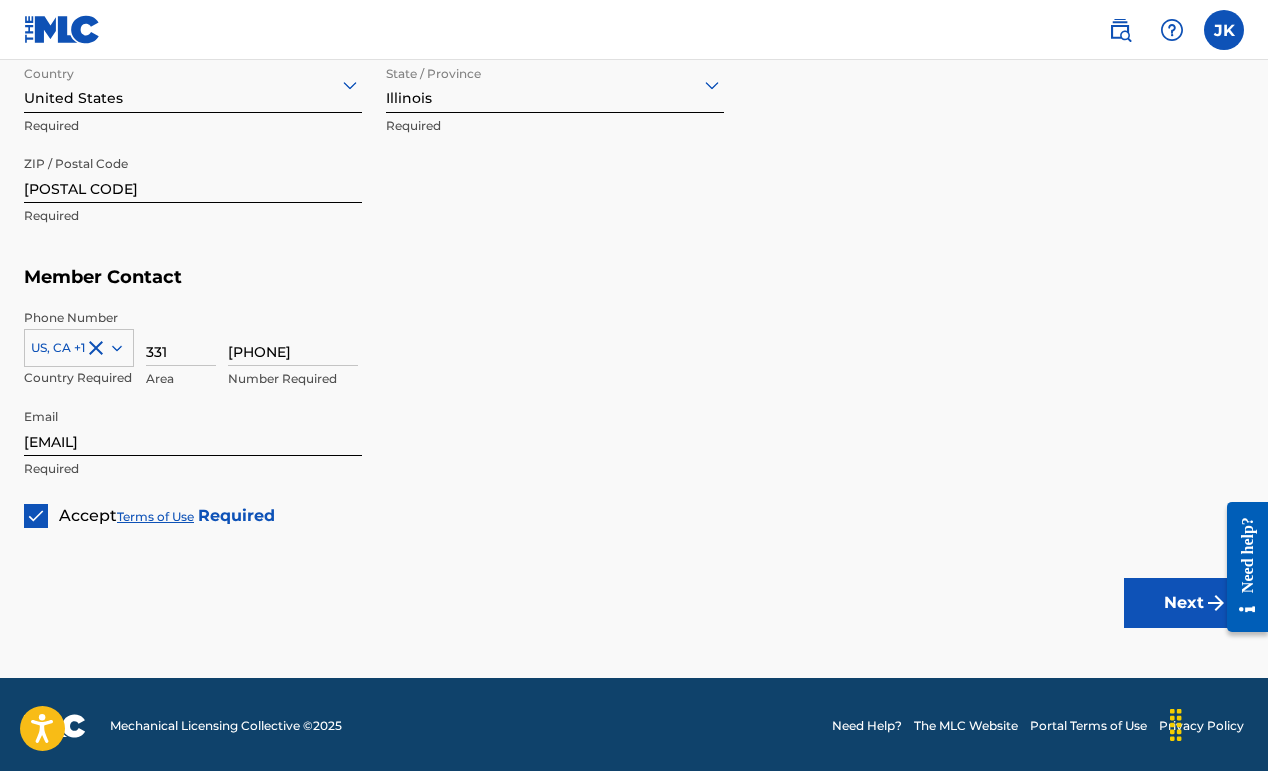 click on "Next" at bounding box center [1184, 603] 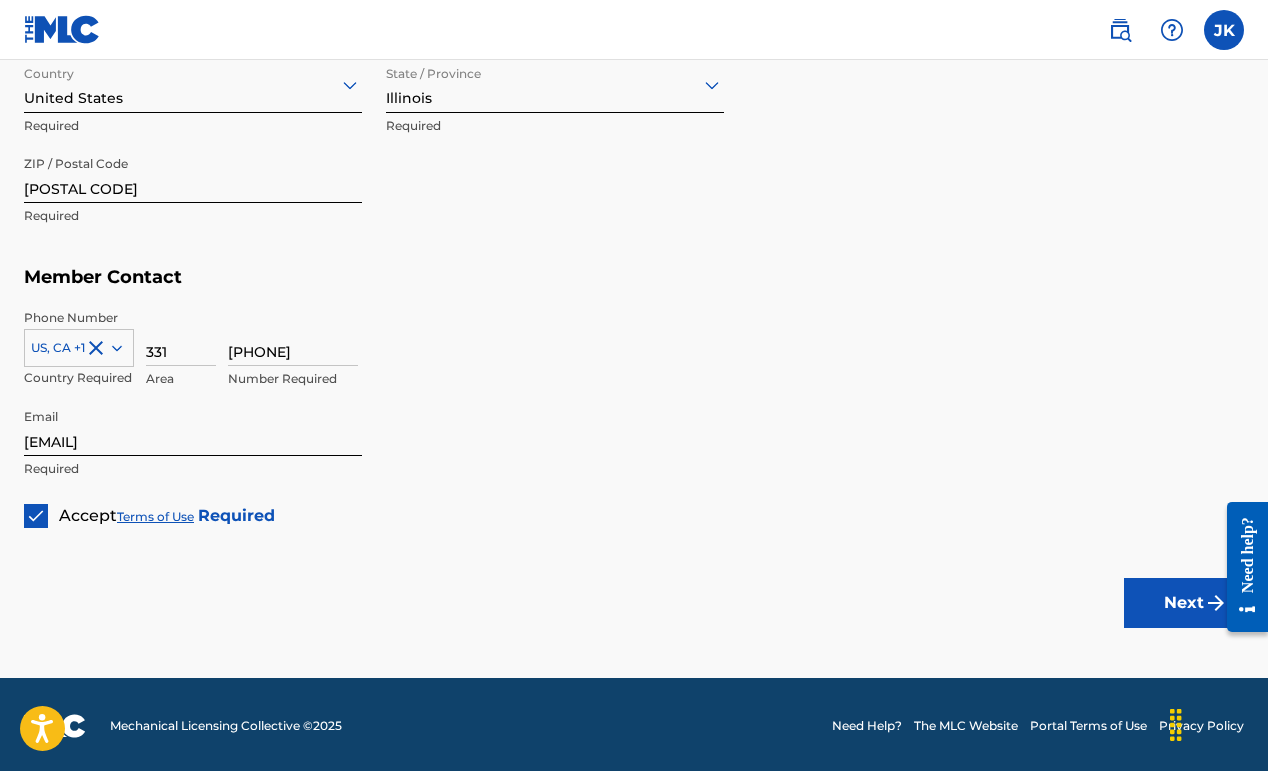 scroll, scrollTop: 0, scrollLeft: 0, axis: both 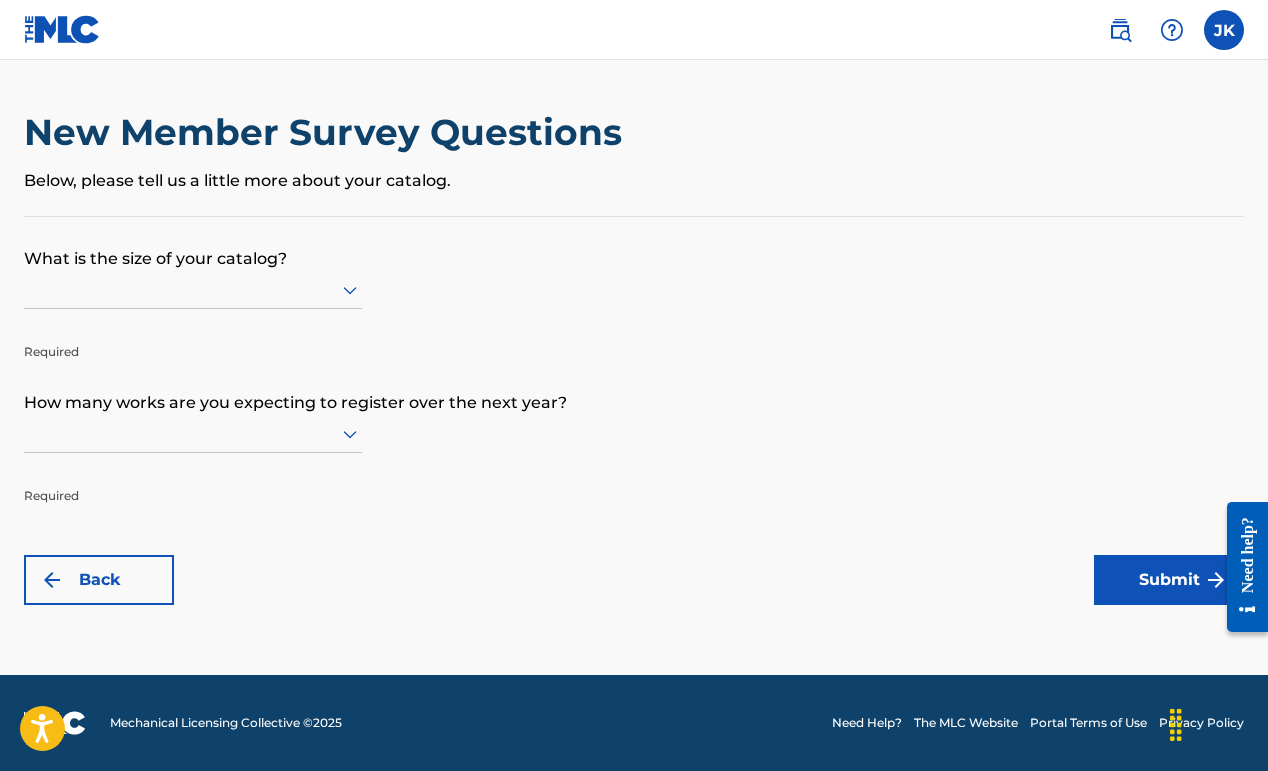 click at bounding box center [193, 289] 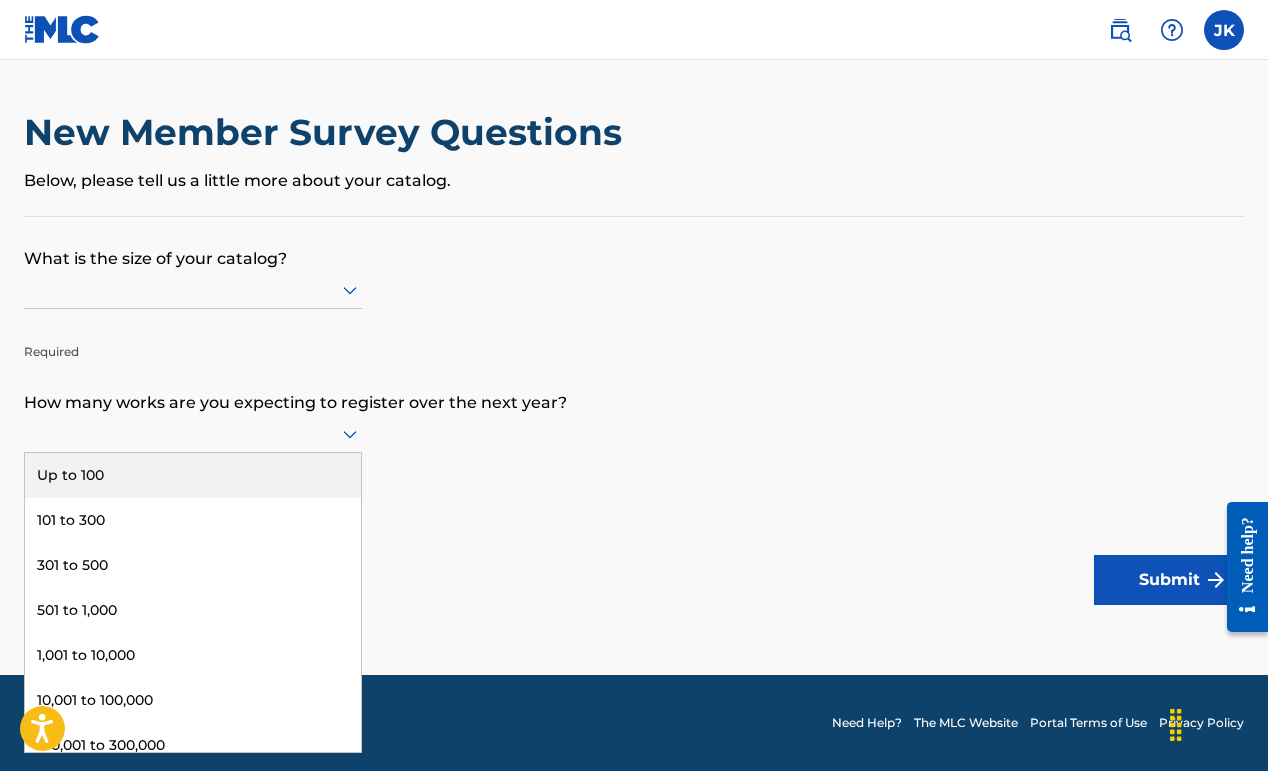 scroll, scrollTop: 1, scrollLeft: 0, axis: vertical 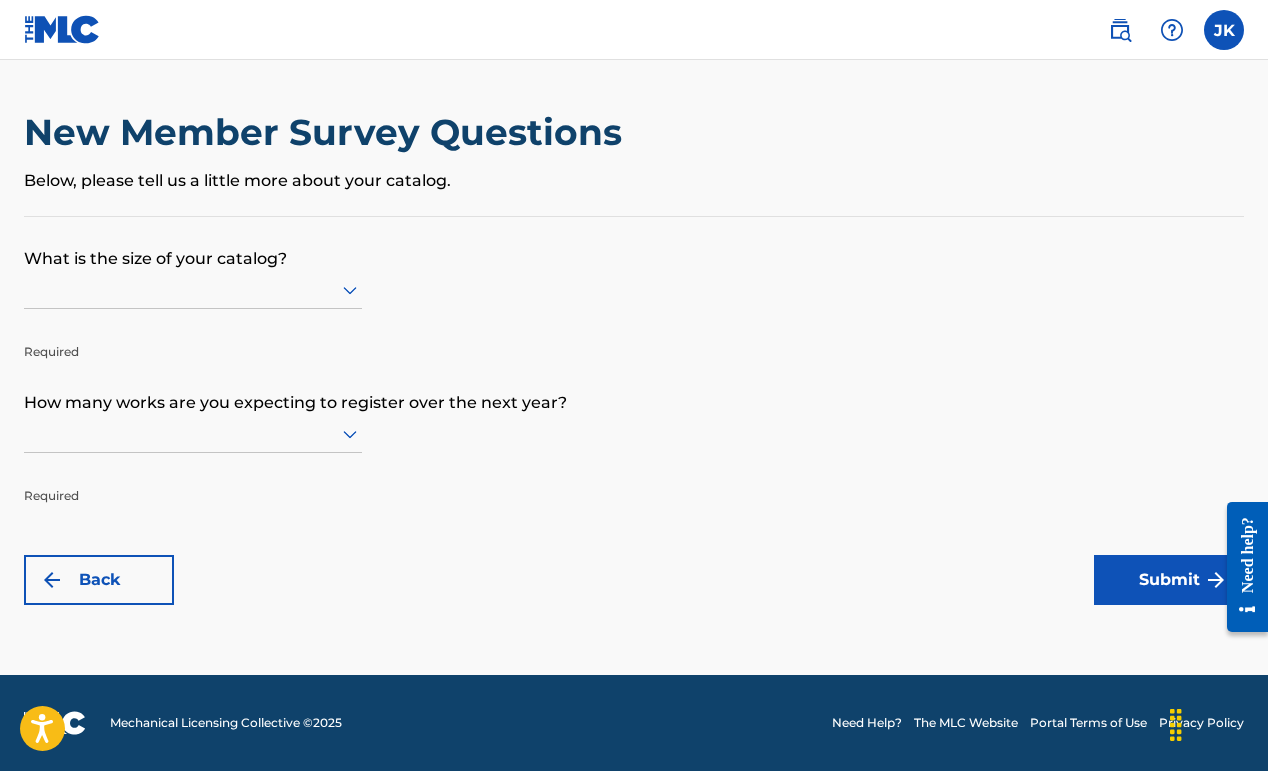 click at bounding box center [193, 433] 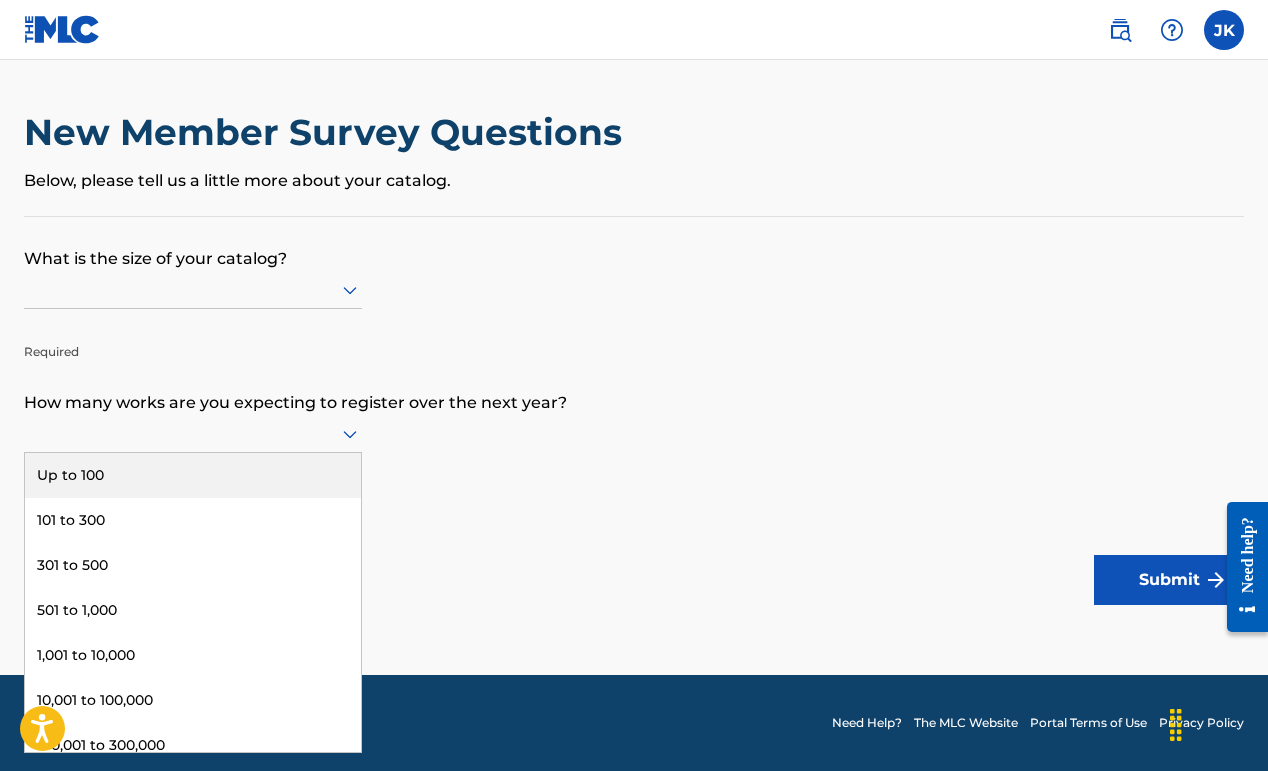 scroll, scrollTop: 1, scrollLeft: 0, axis: vertical 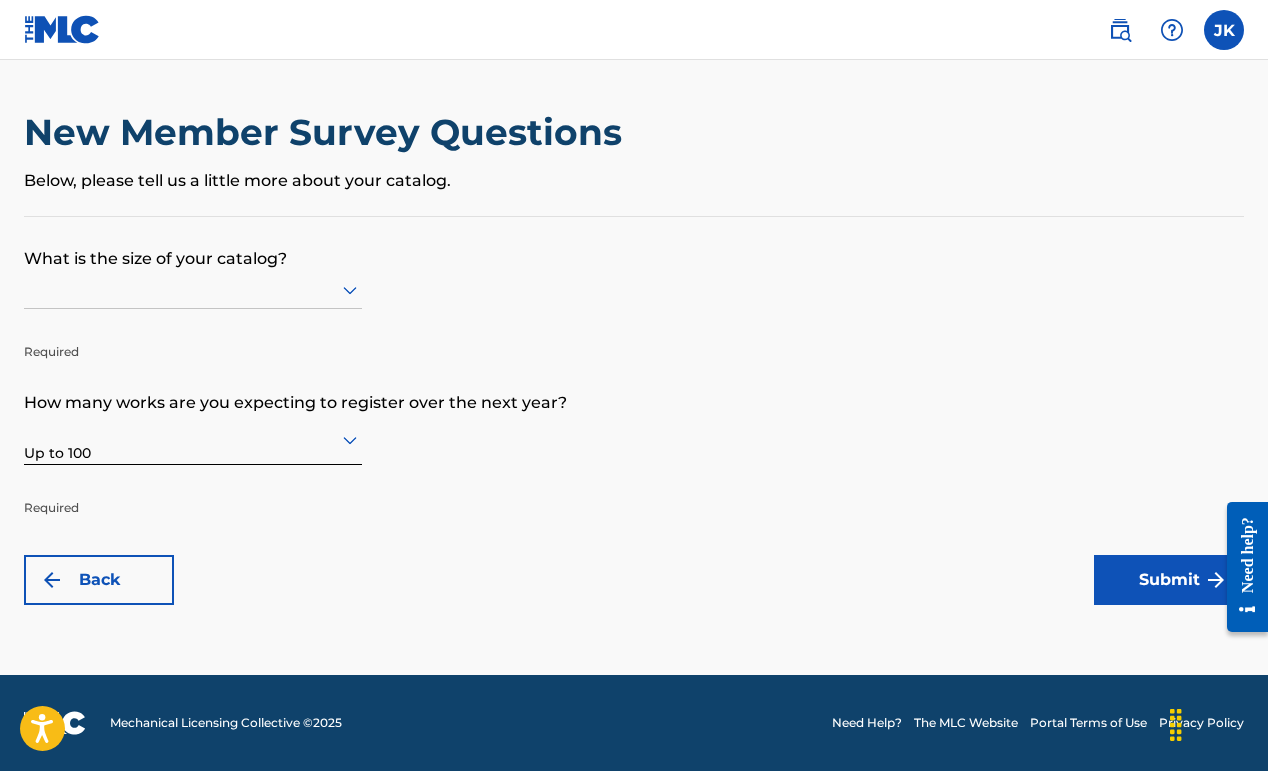 click at bounding box center (193, 290) 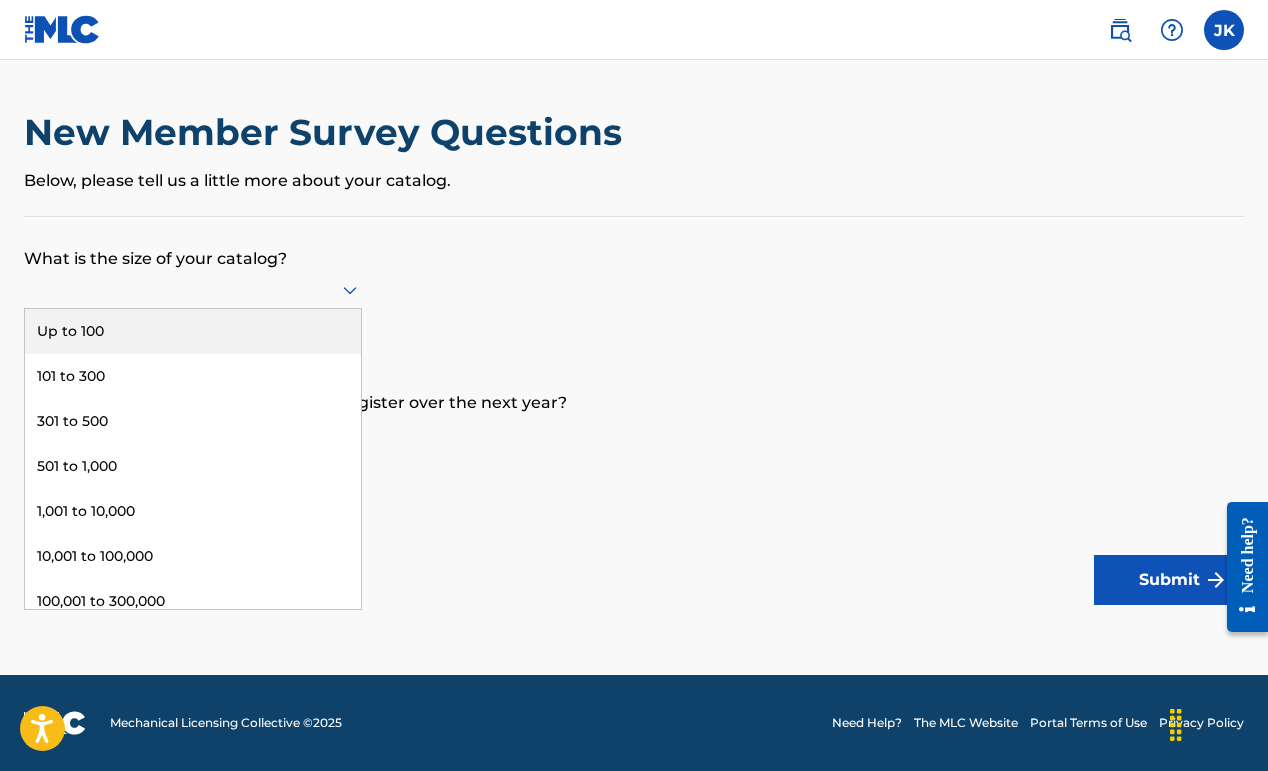 click on "Up to 100" at bounding box center [193, 331] 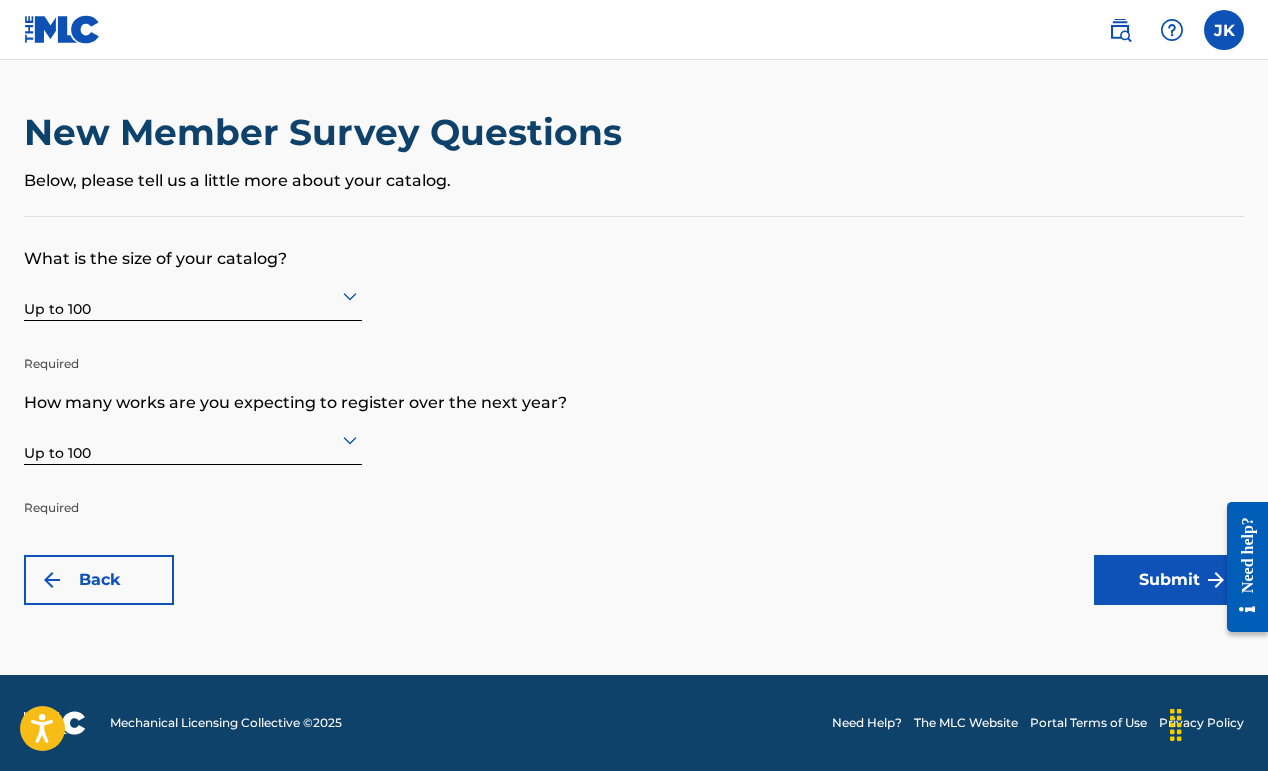 click at bounding box center [193, 295] 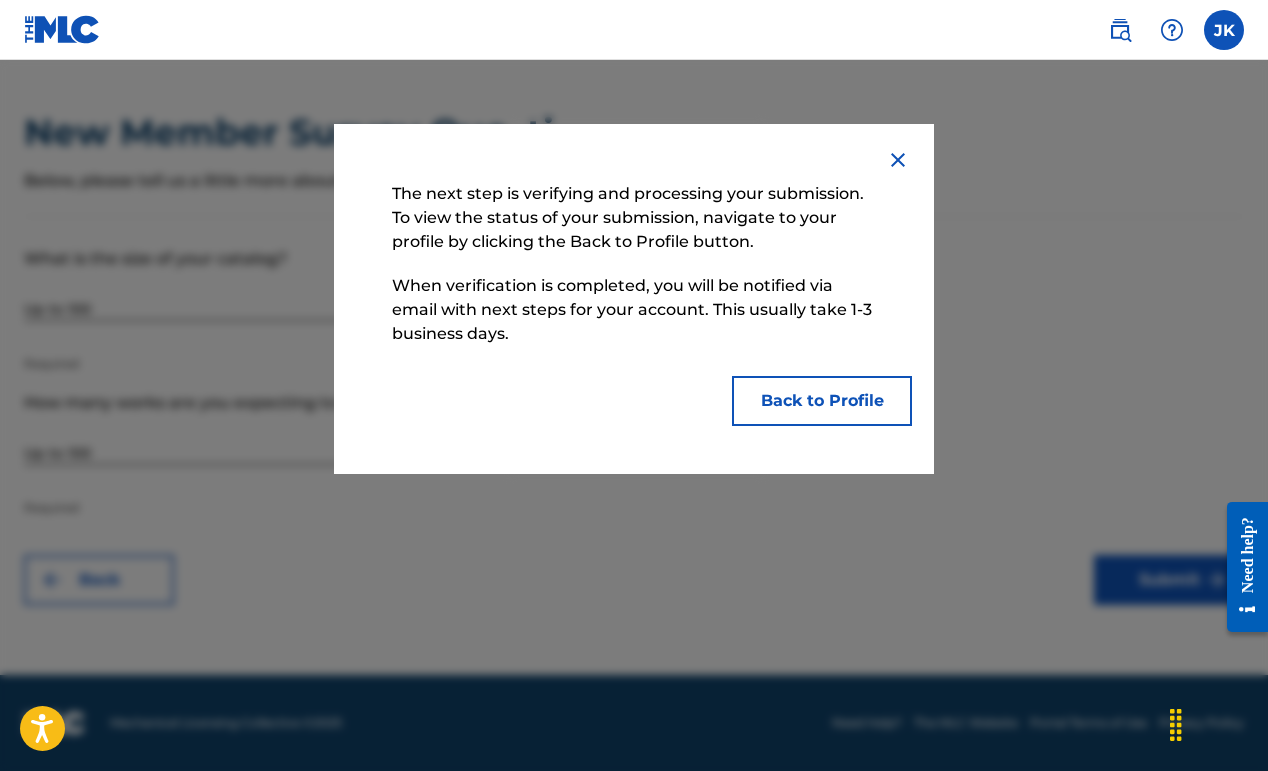 click on "Back to Profile" at bounding box center [822, 401] 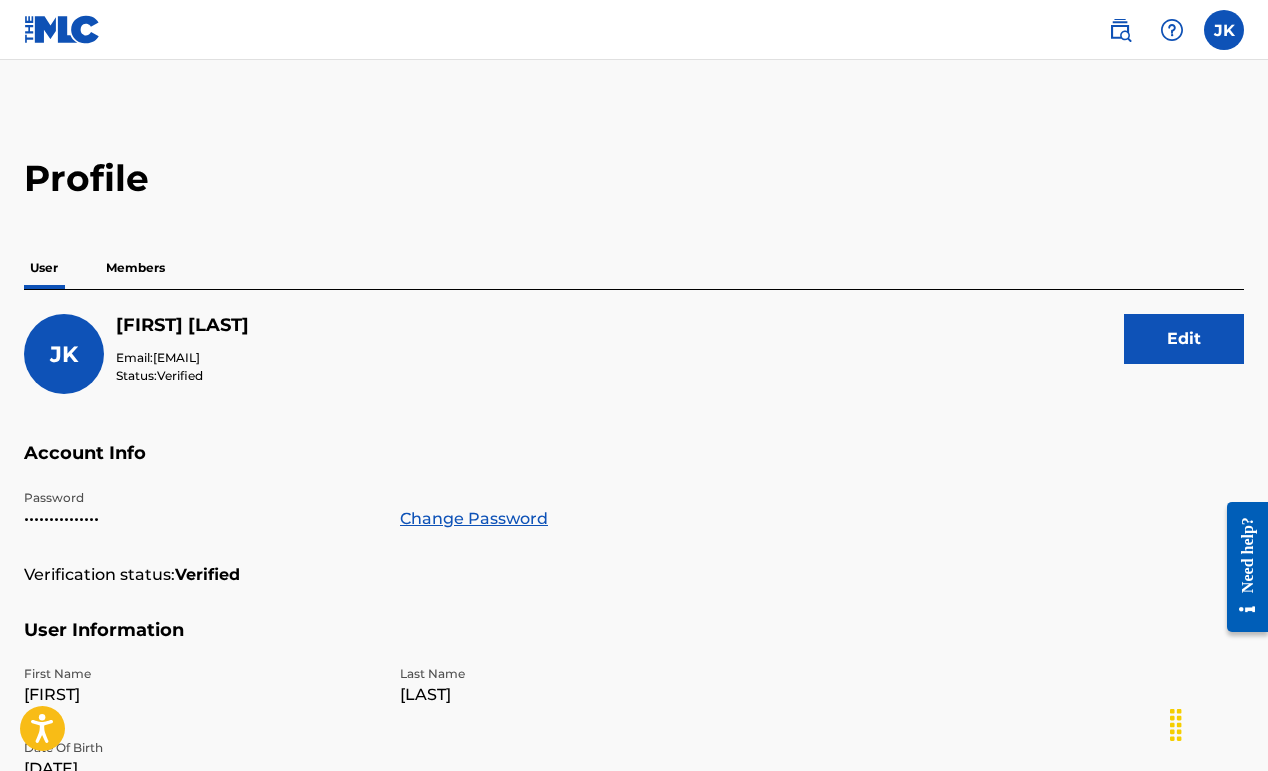 scroll, scrollTop: 0, scrollLeft: 0, axis: both 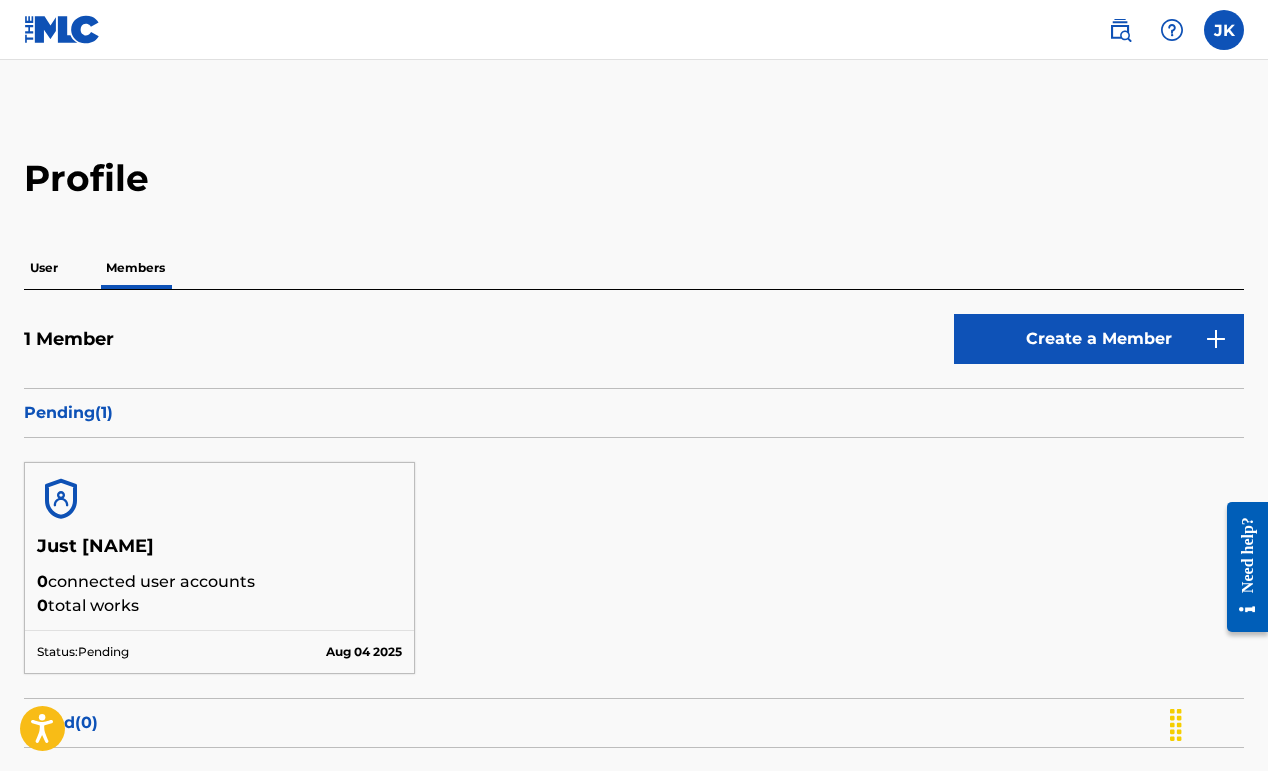 click on "0  connected user accounts" at bounding box center (219, 582) 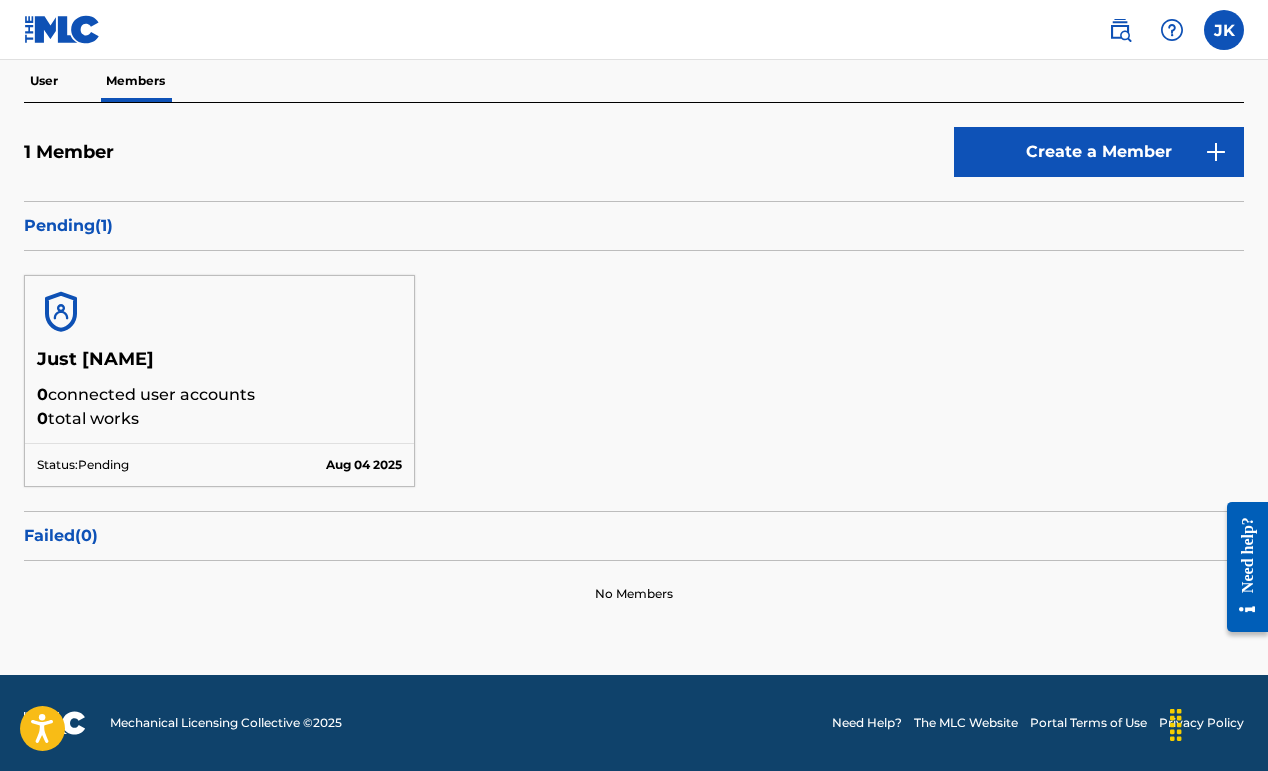 scroll, scrollTop: 186, scrollLeft: 0, axis: vertical 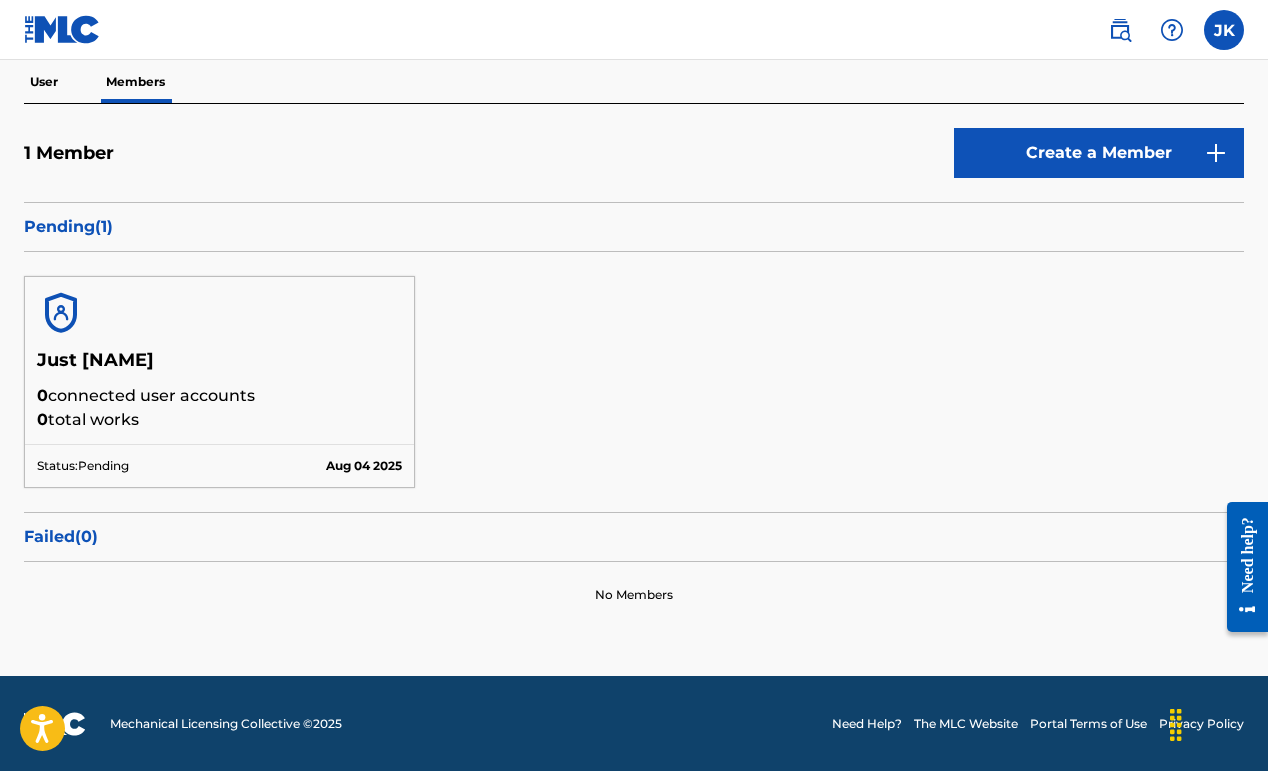click on "Status: Pending [DATE]" at bounding box center [219, 465] 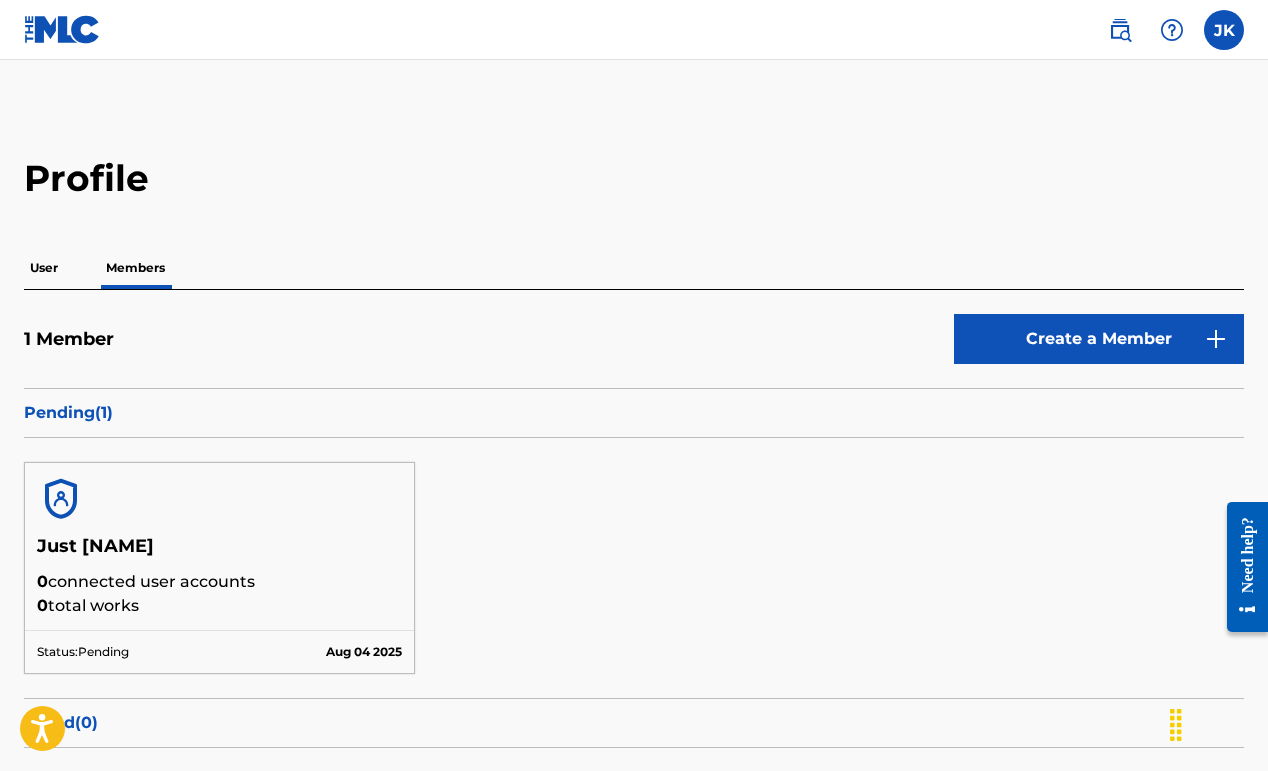 scroll, scrollTop: 0, scrollLeft: 0, axis: both 